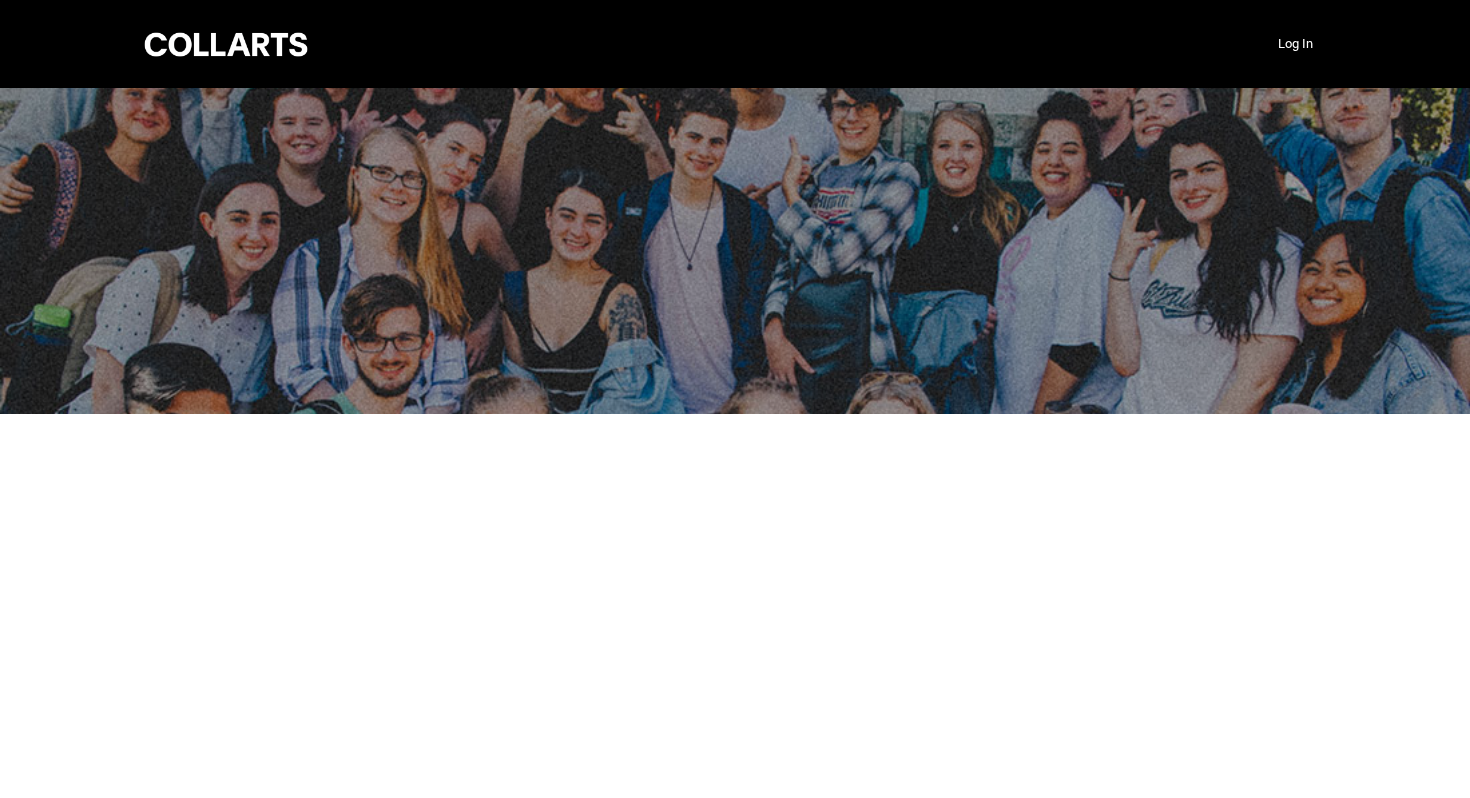 scroll, scrollTop: 0, scrollLeft: 0, axis: both 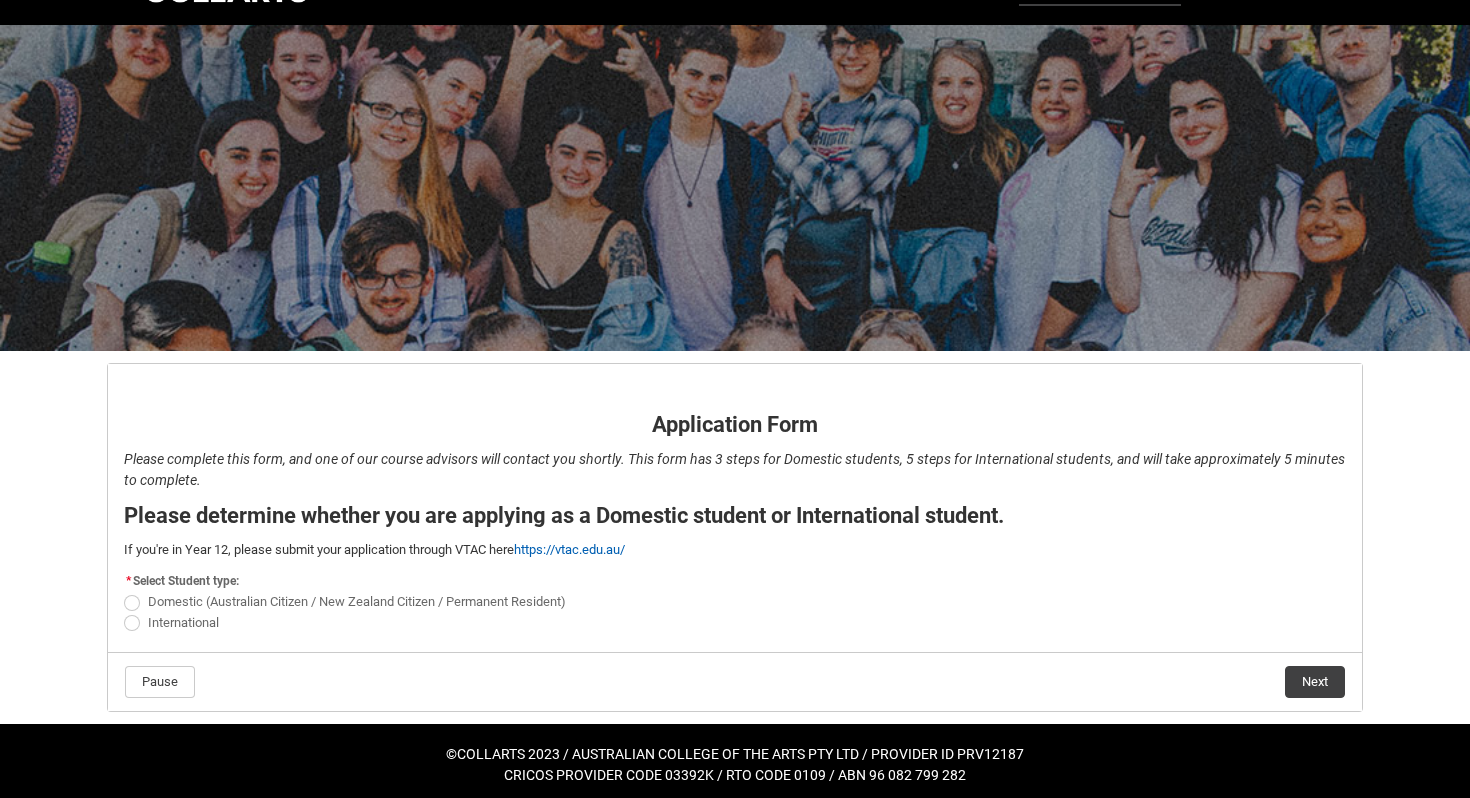 click on "Domestic (Australian Citizen / New Zealand Citizen / Permanent Resident)" at bounding box center (357, 601) 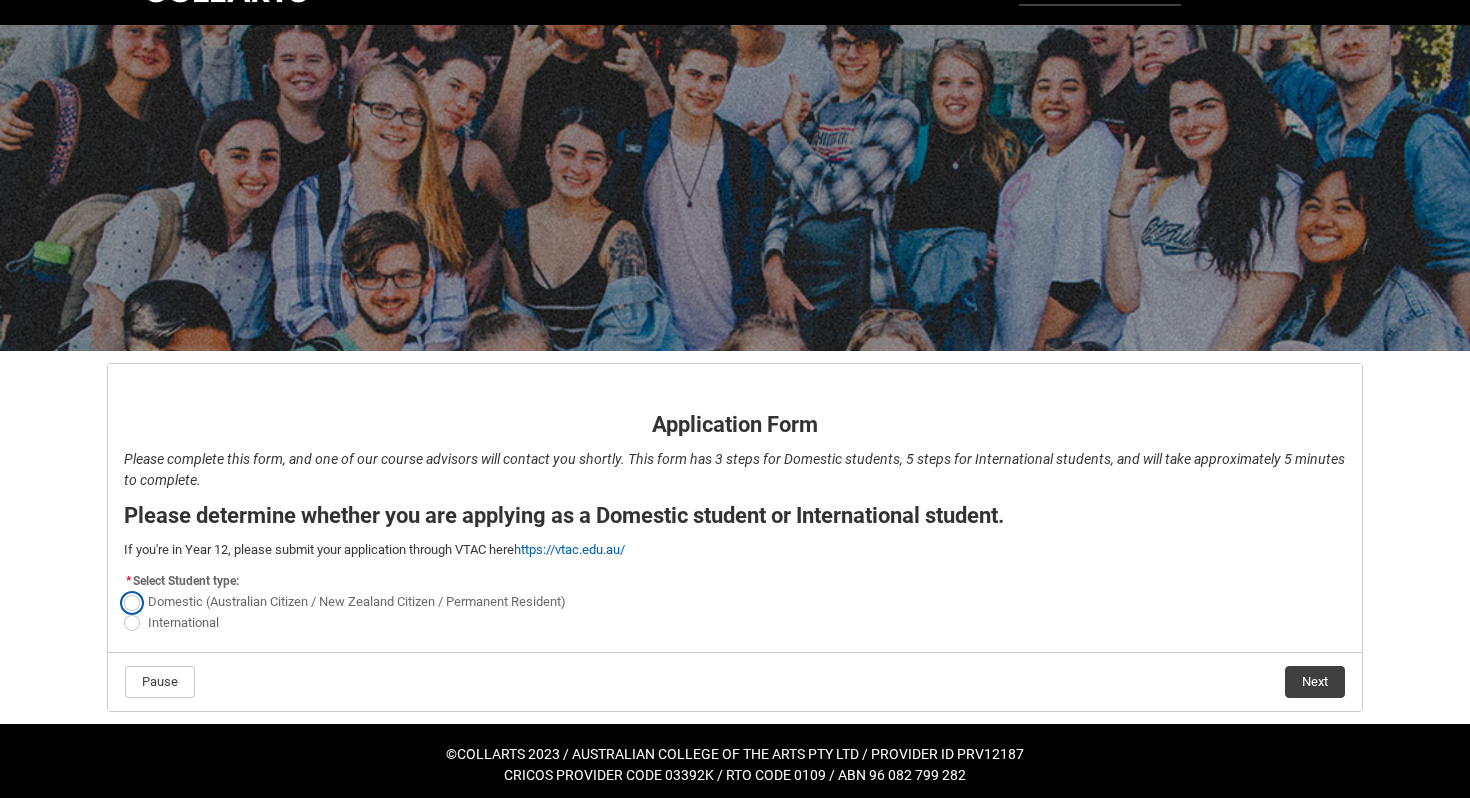 radio on "true" 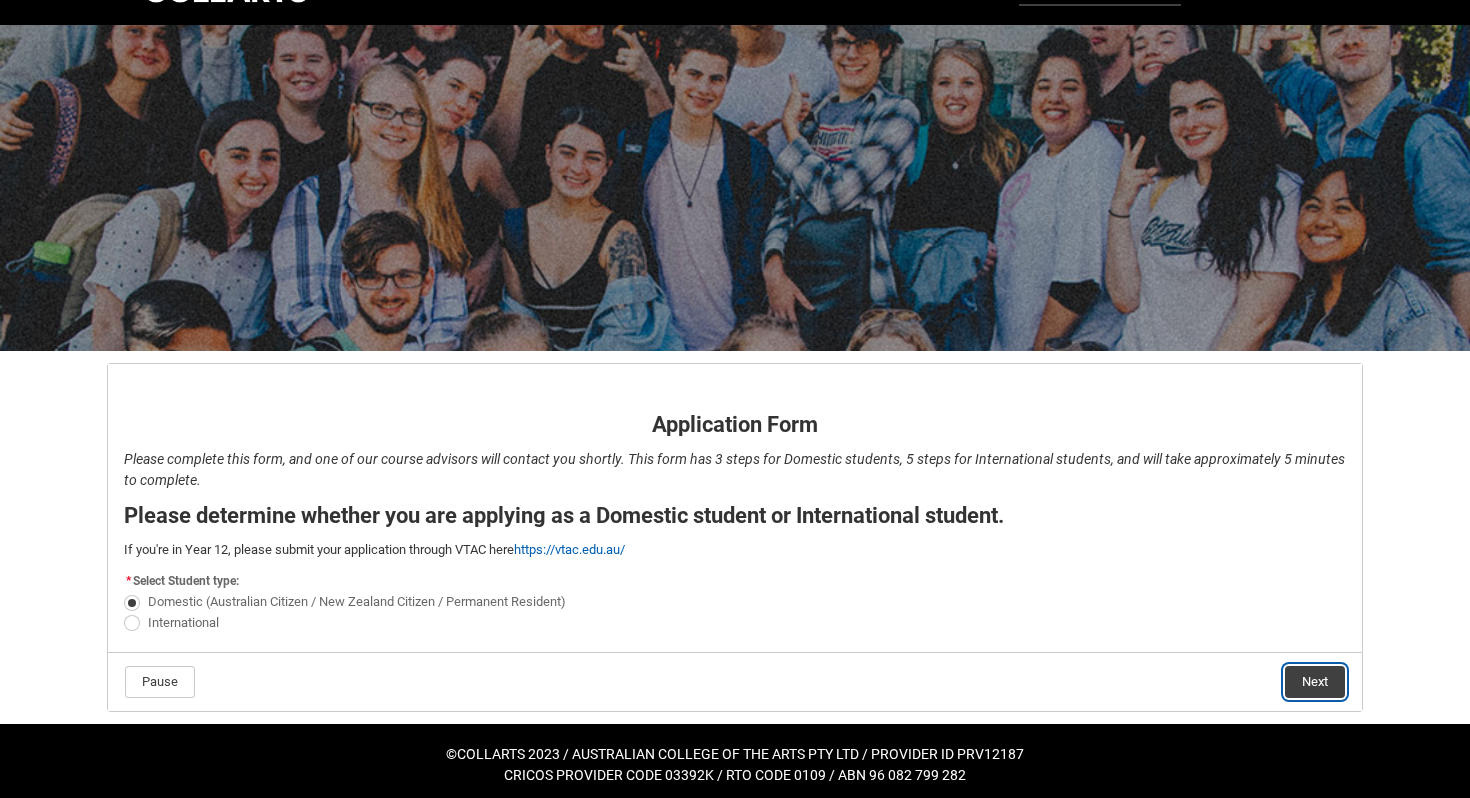 click on "Next" 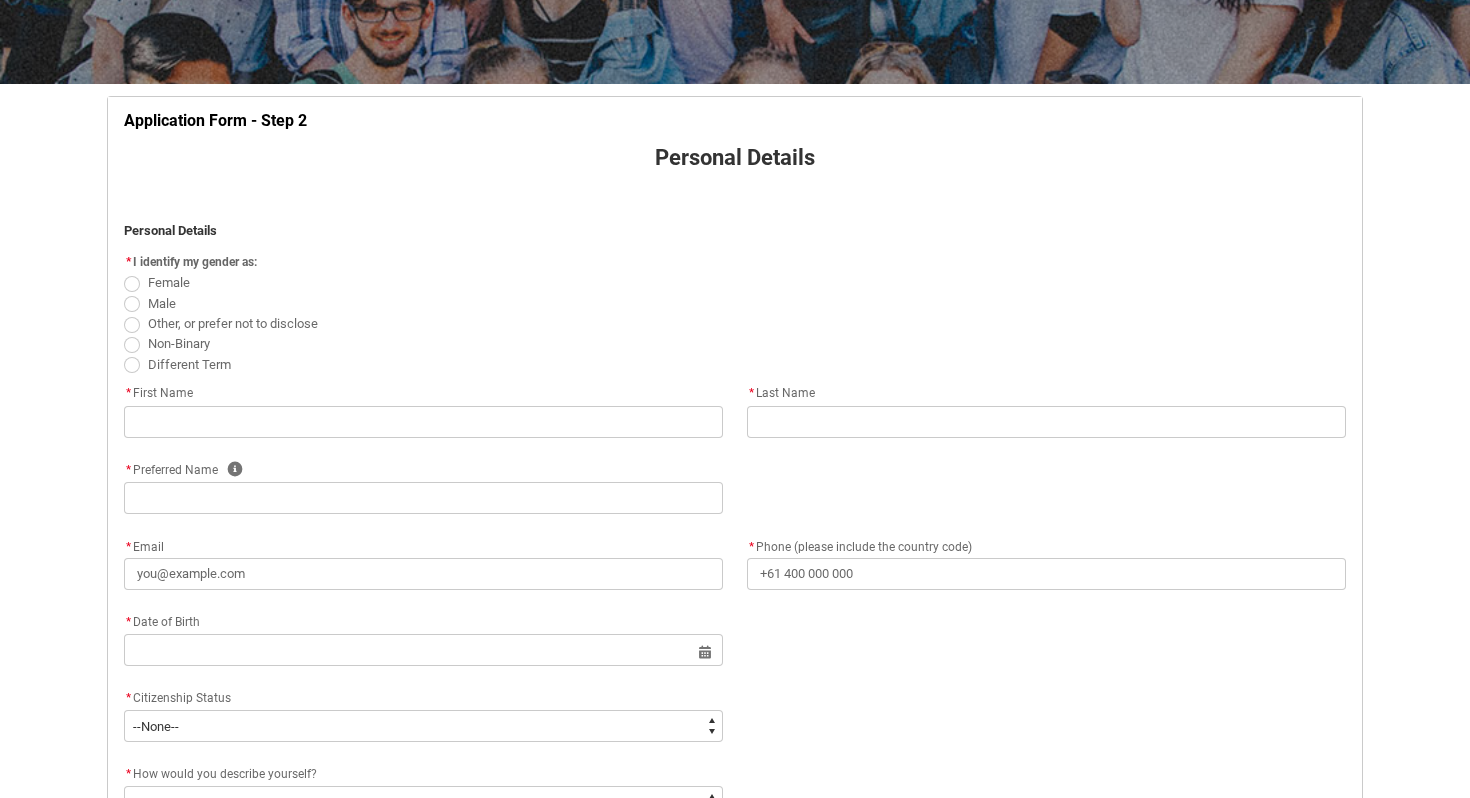 scroll, scrollTop: 338, scrollLeft: 0, axis: vertical 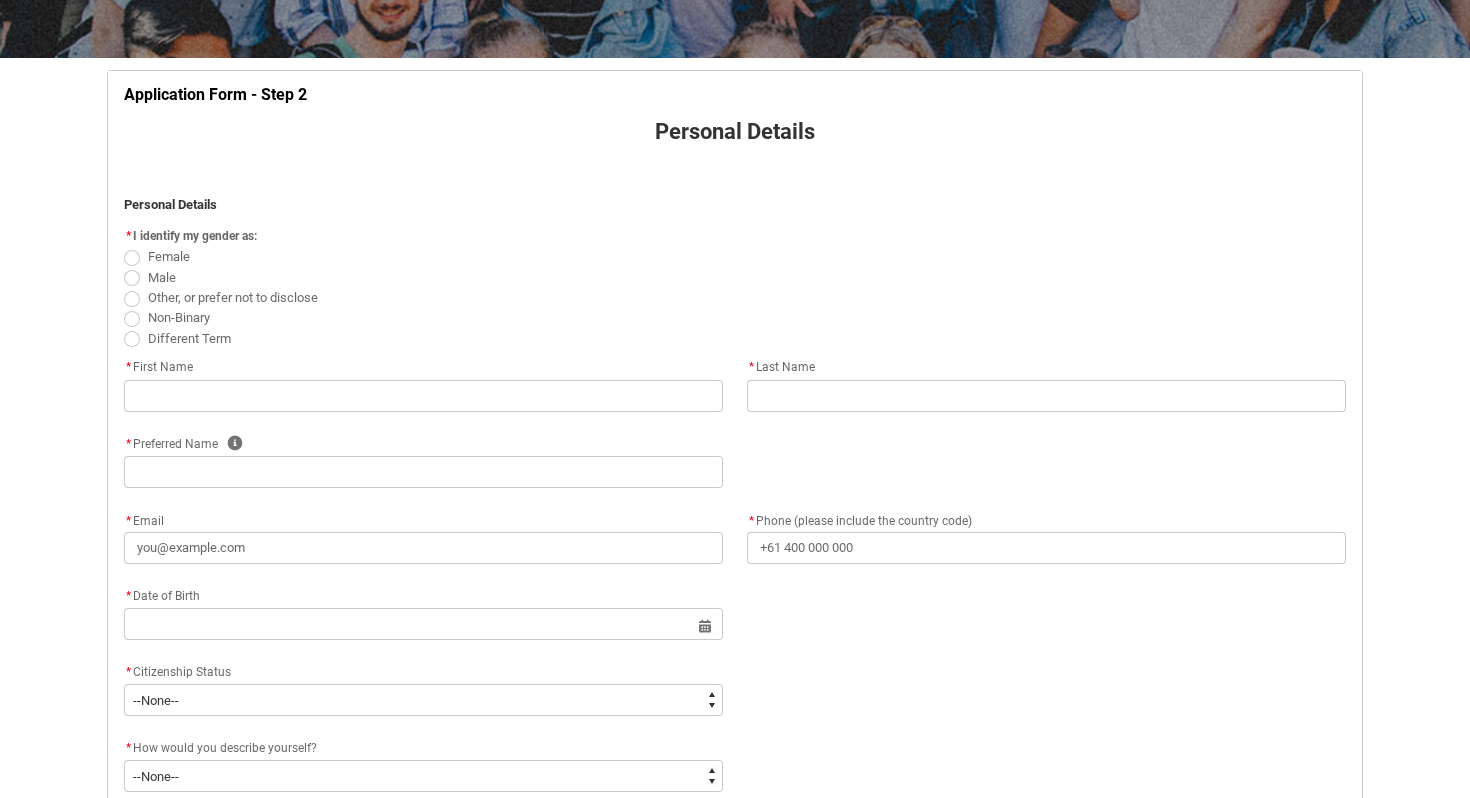 click at bounding box center [132, 278] 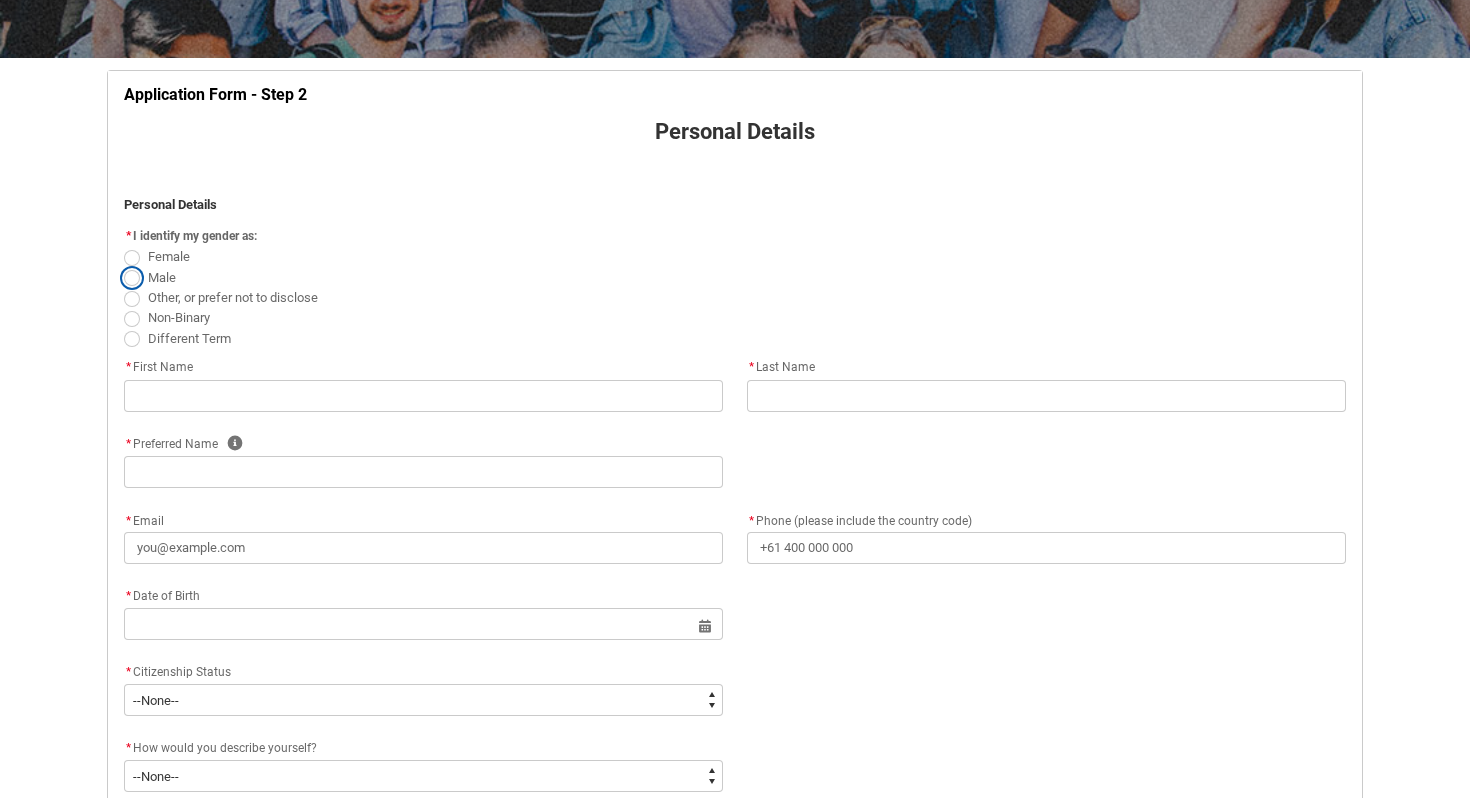 click on "Male" at bounding box center (123, 266) 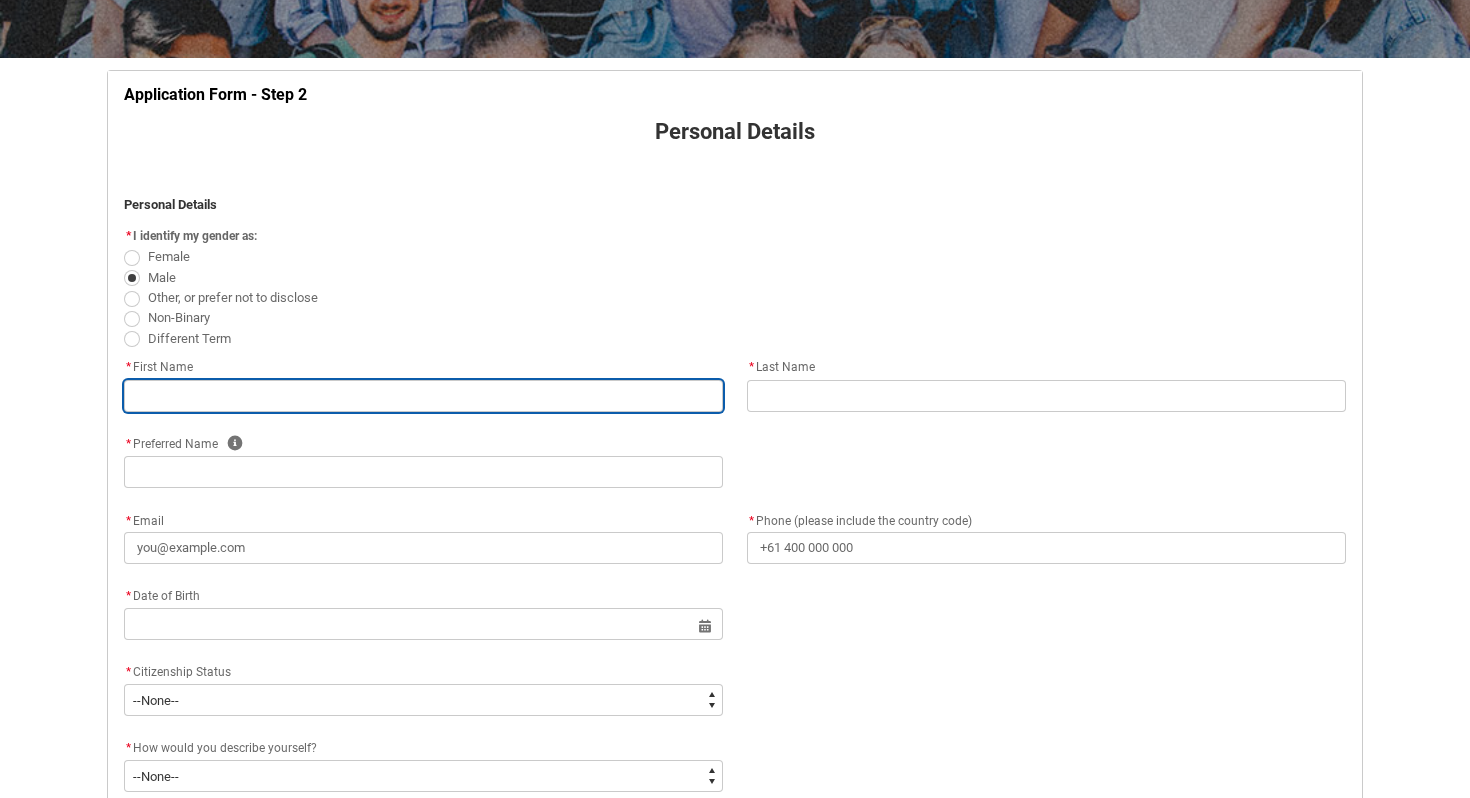click at bounding box center (423, 396) 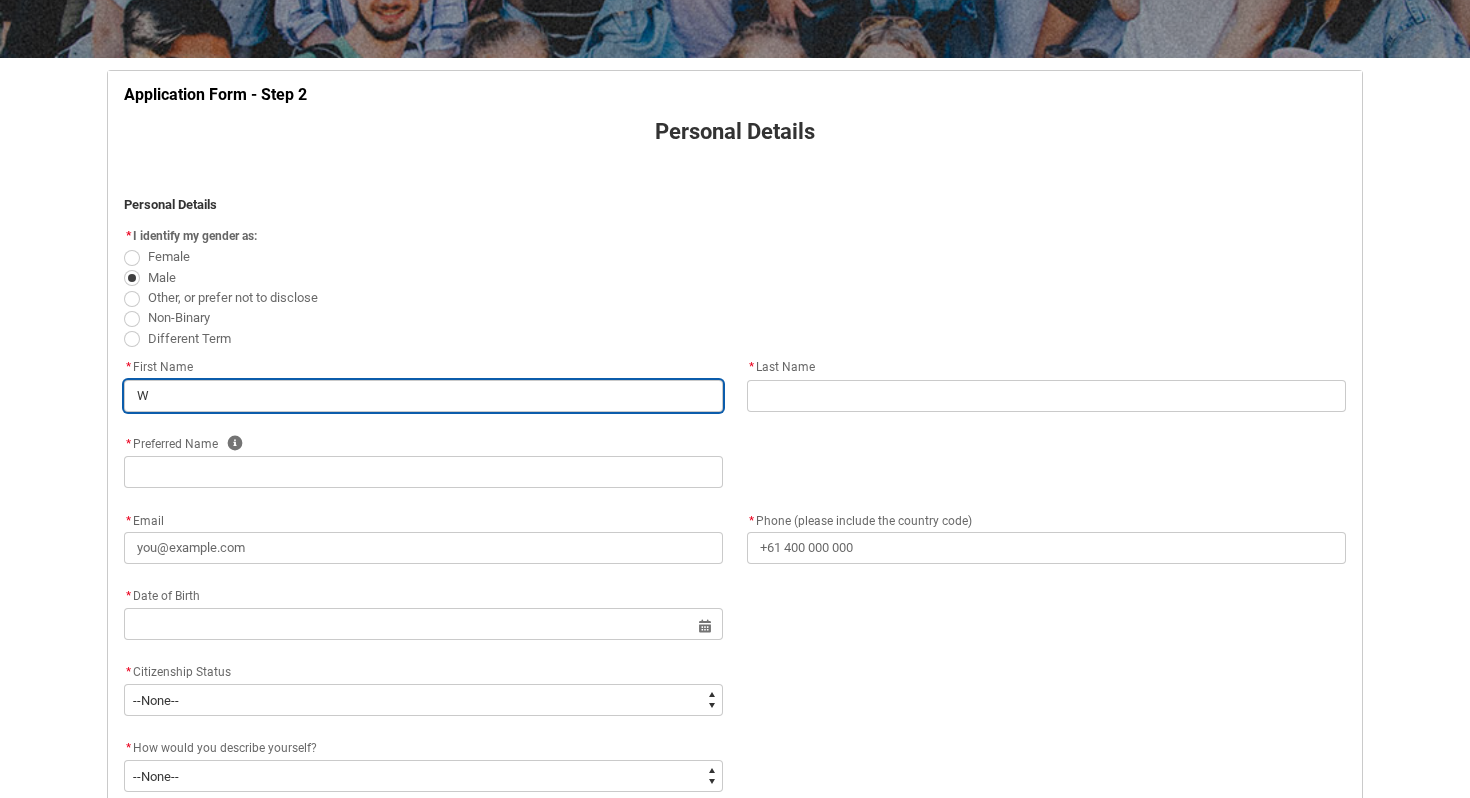 type on "[FIRST]" 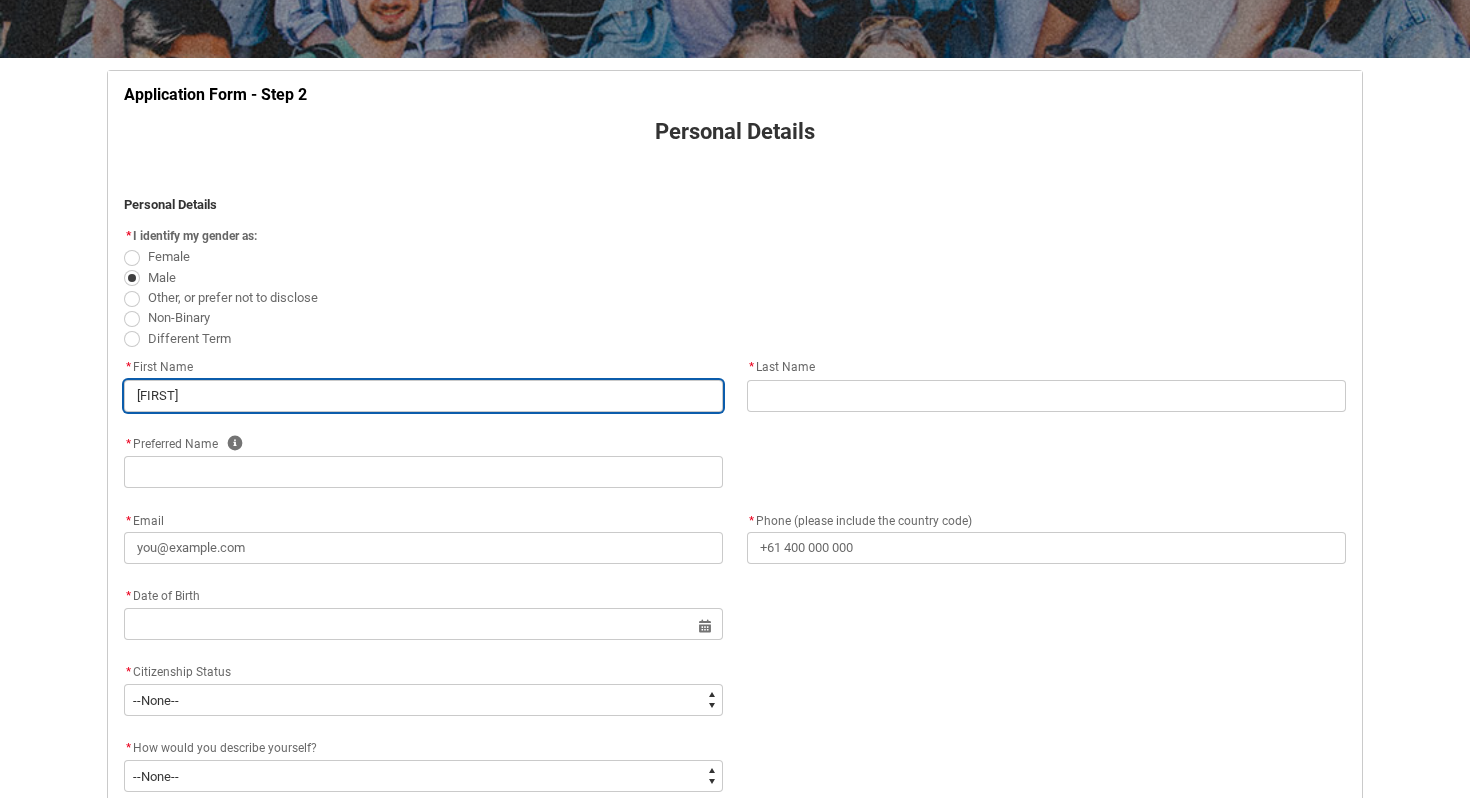 type on "[FIRST]" 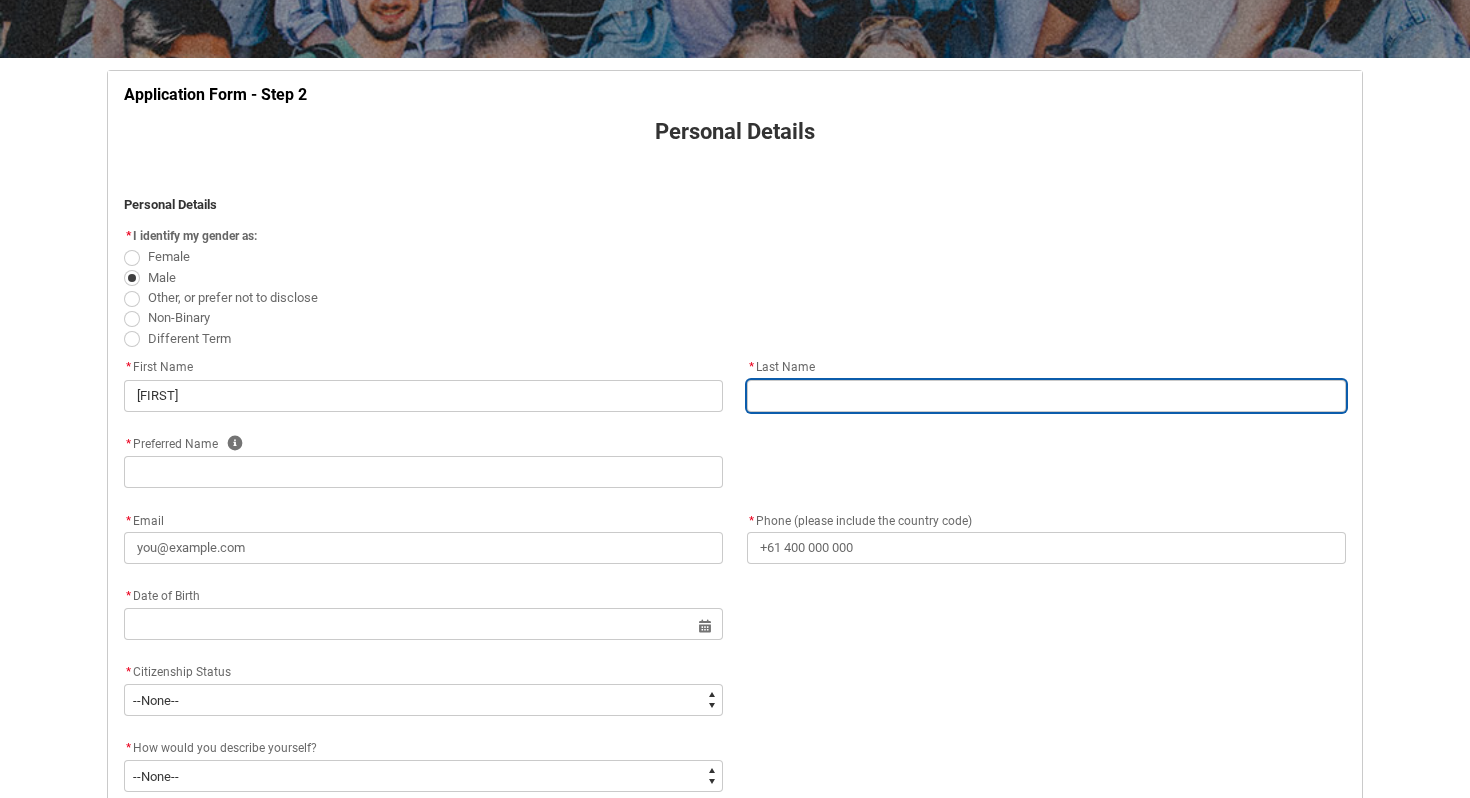 click at bounding box center [1046, 396] 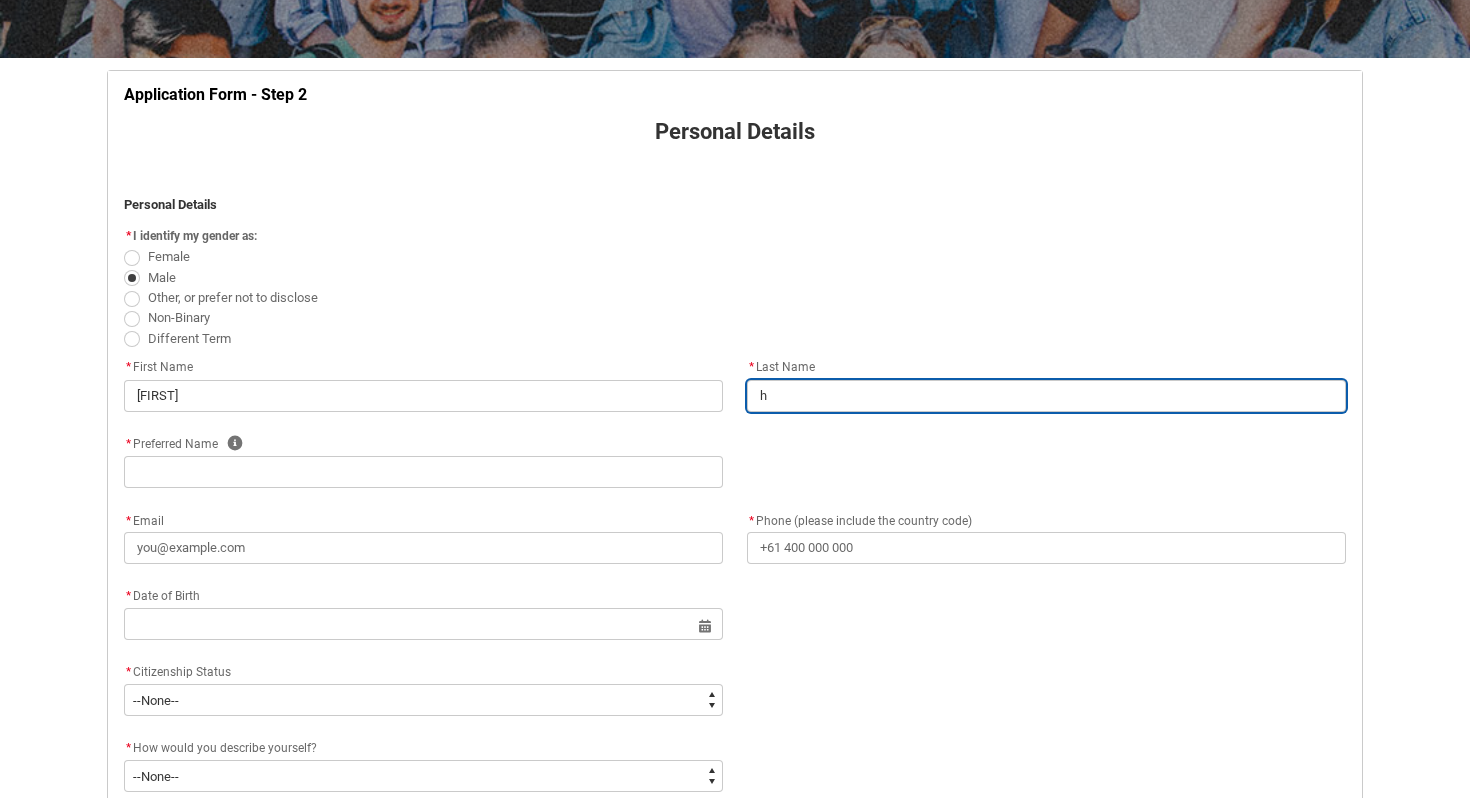 type on "[LAST]" 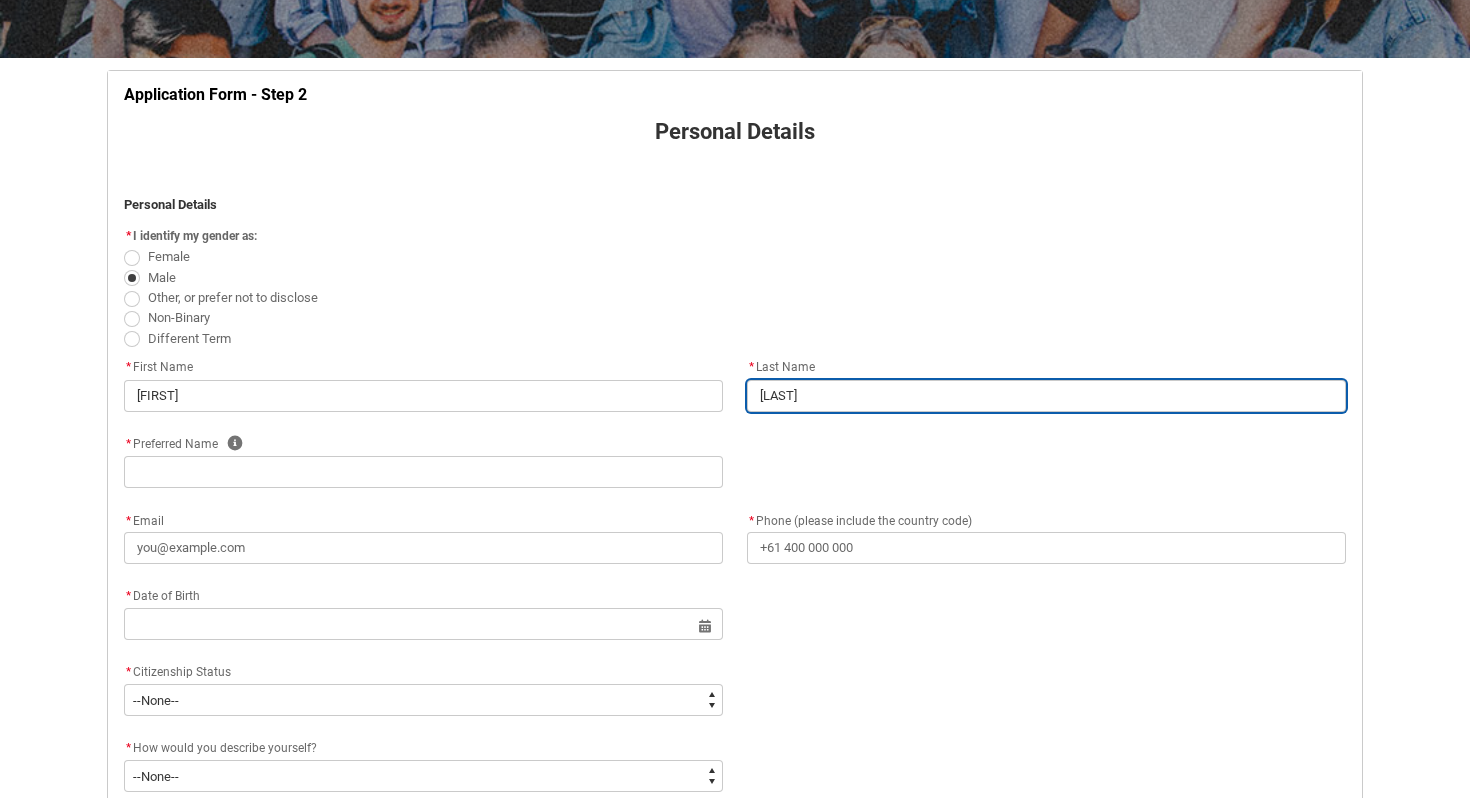 type on "[LAST]" 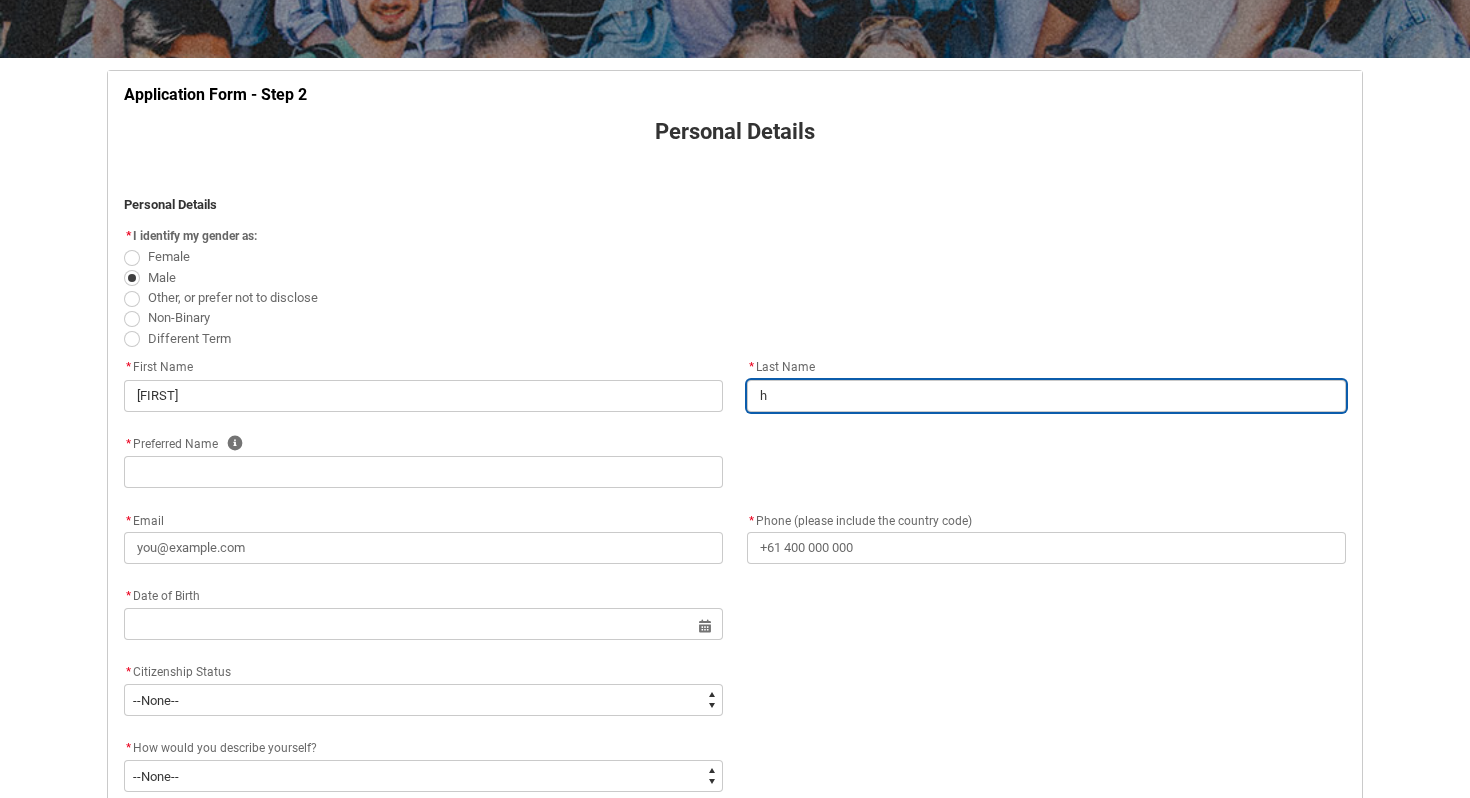 type 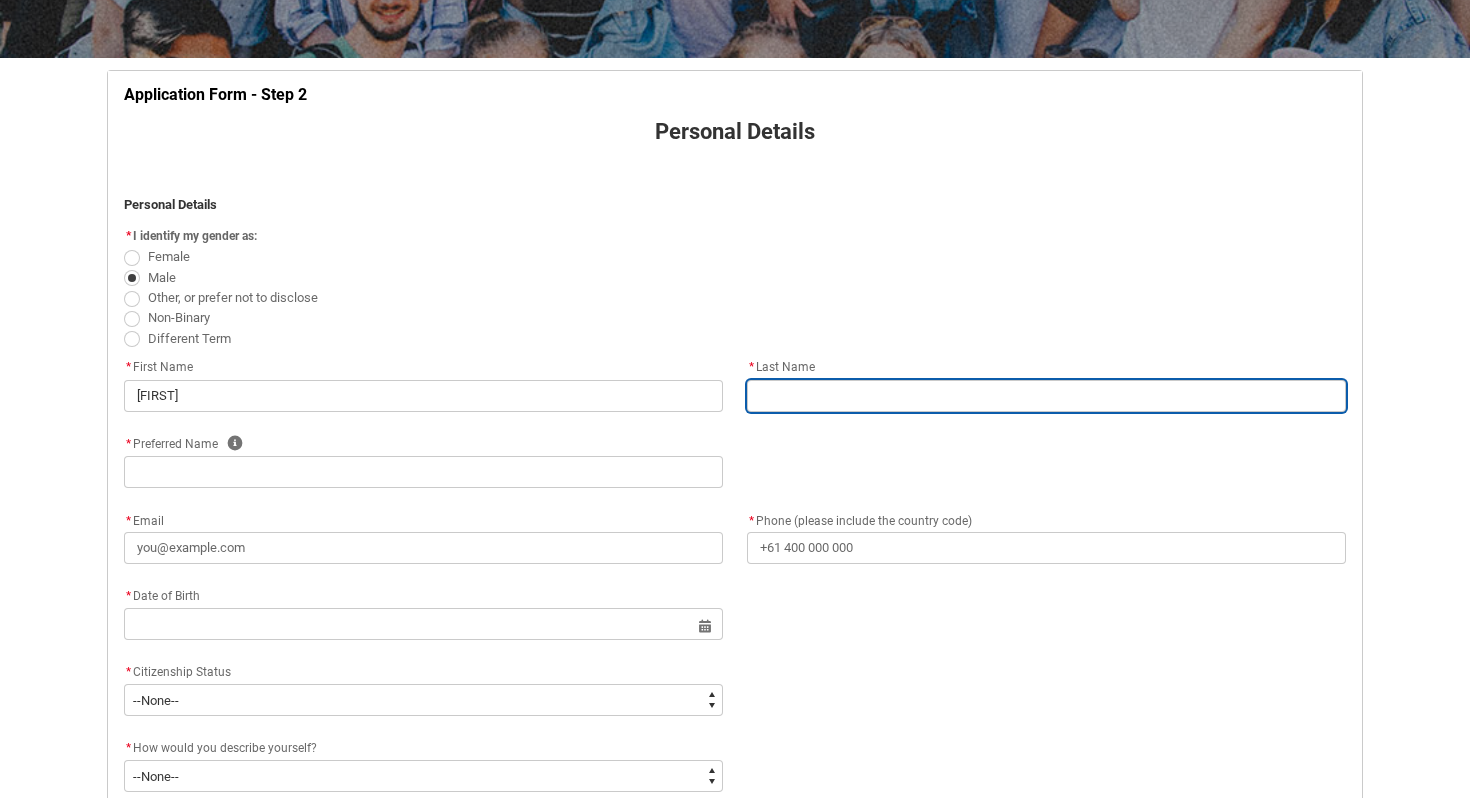 type on "[LAST]" 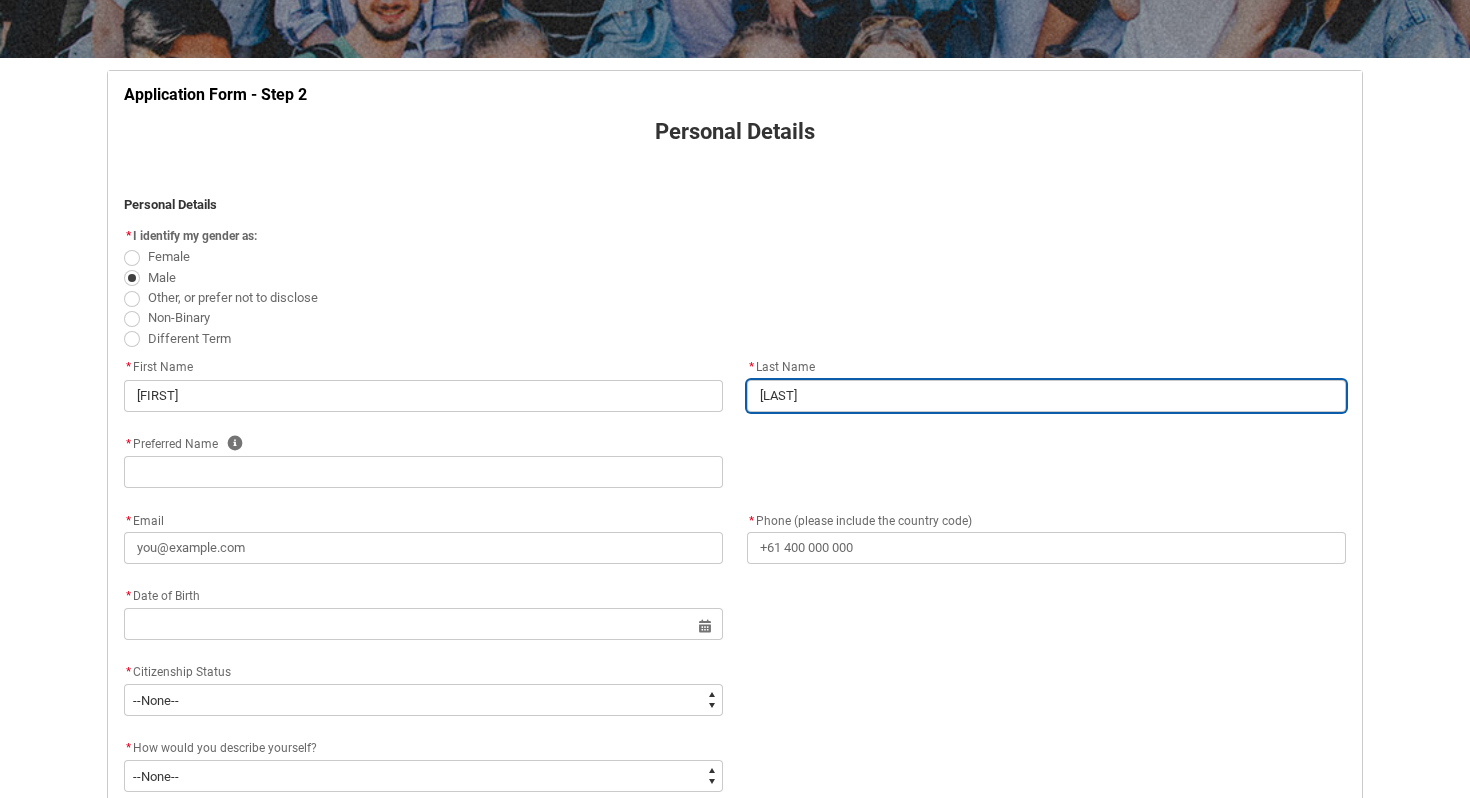 type on "[LAST]" 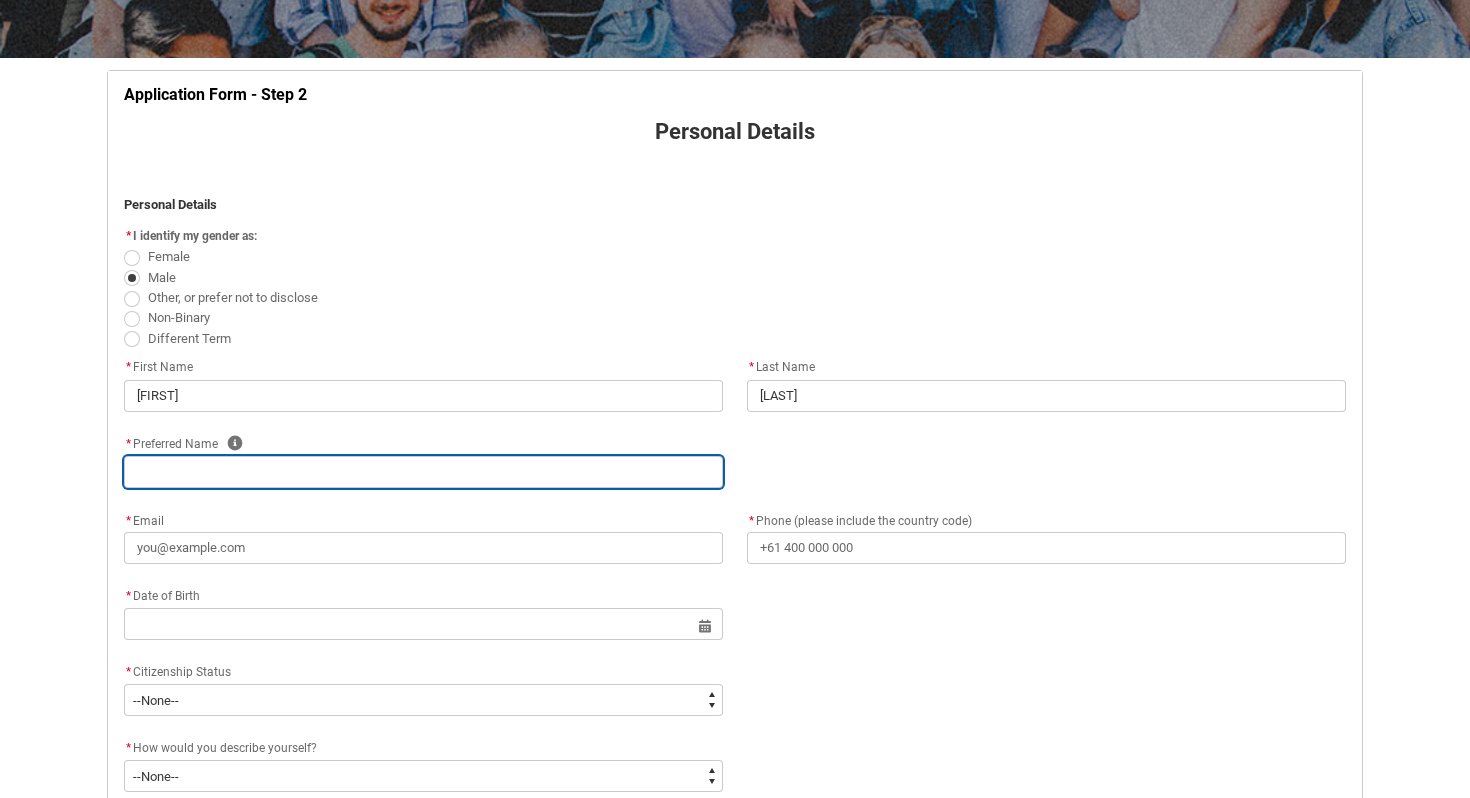 click at bounding box center [423, 472] 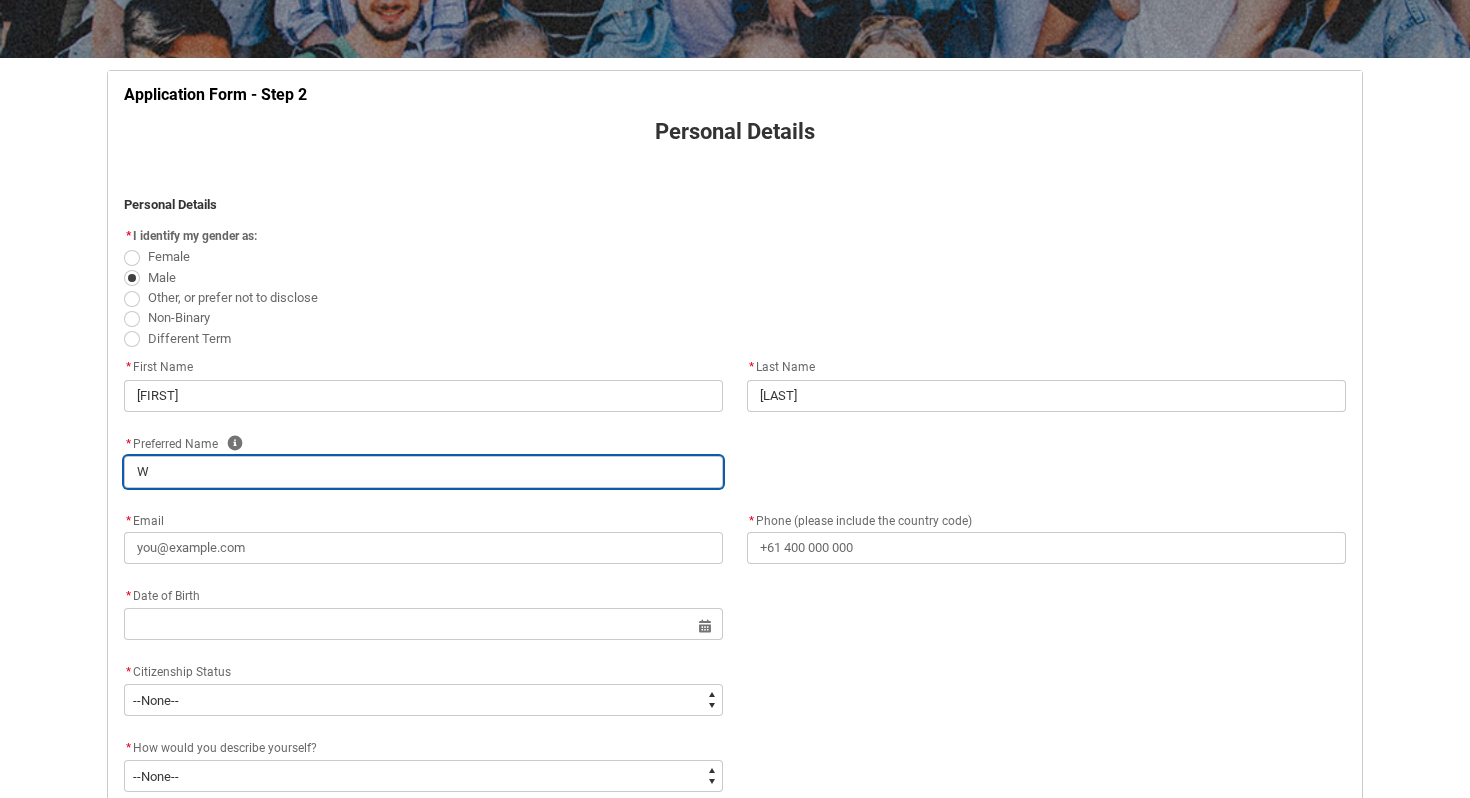 type on "WI" 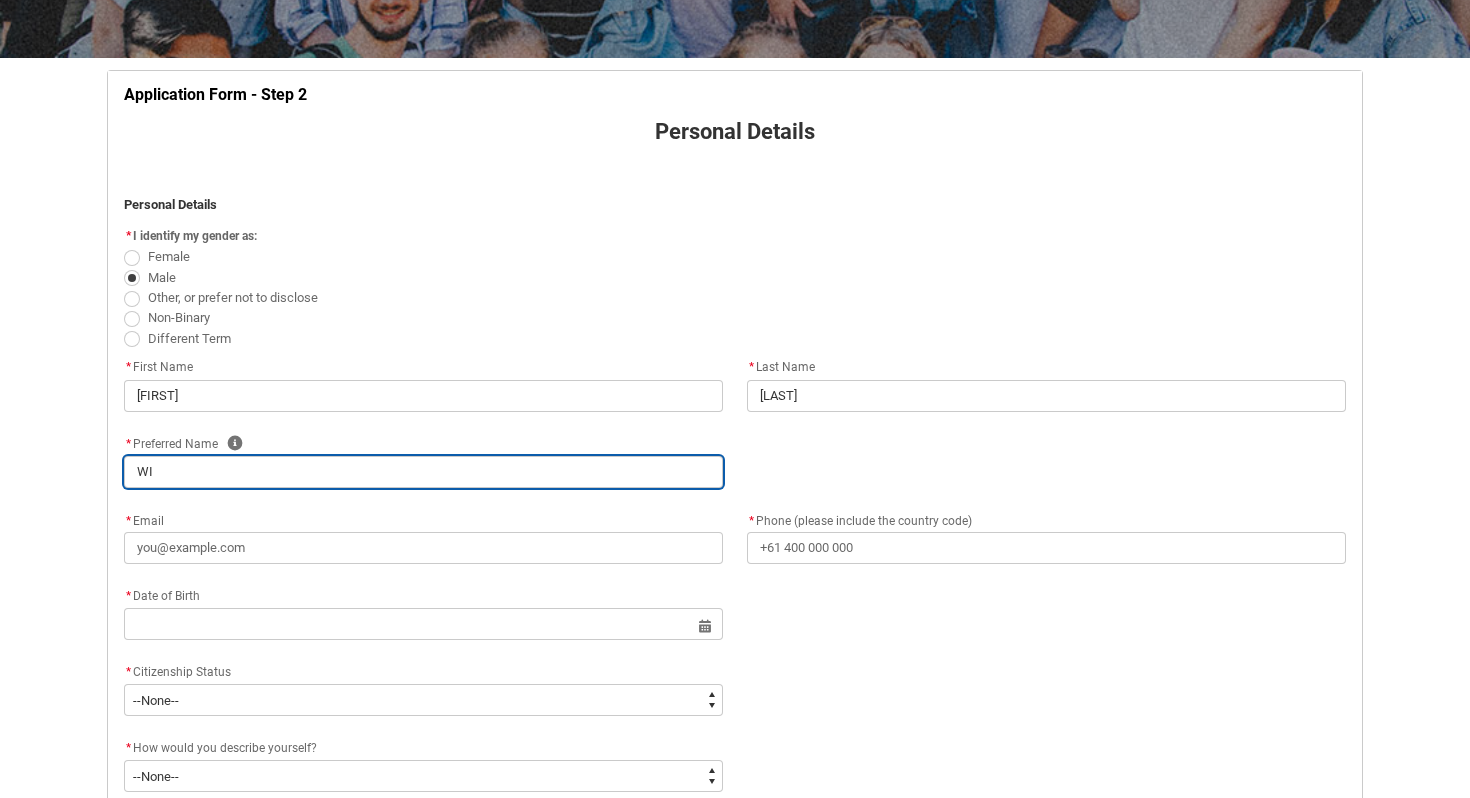 type on "[FIRST]" 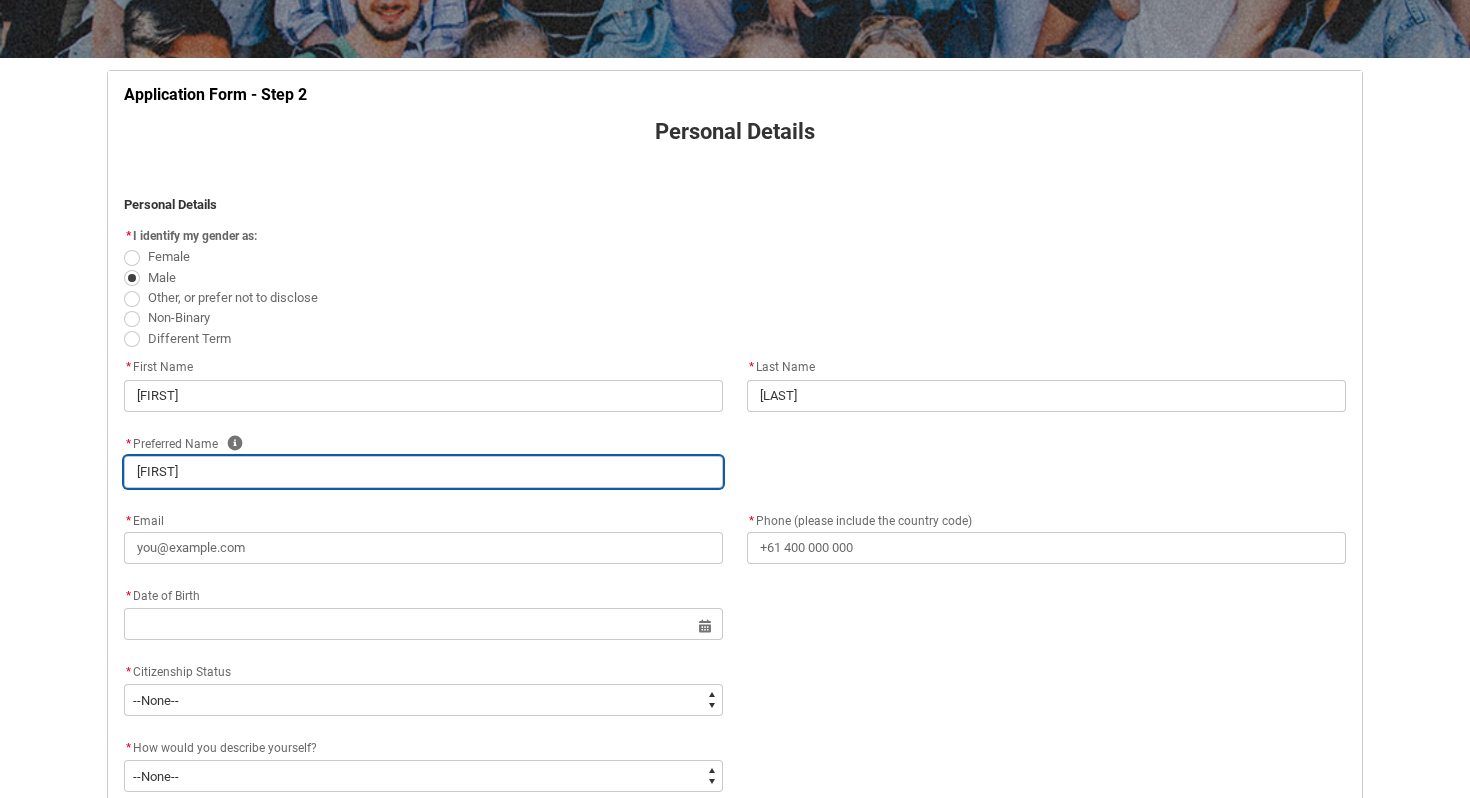 type on "[FIRST]" 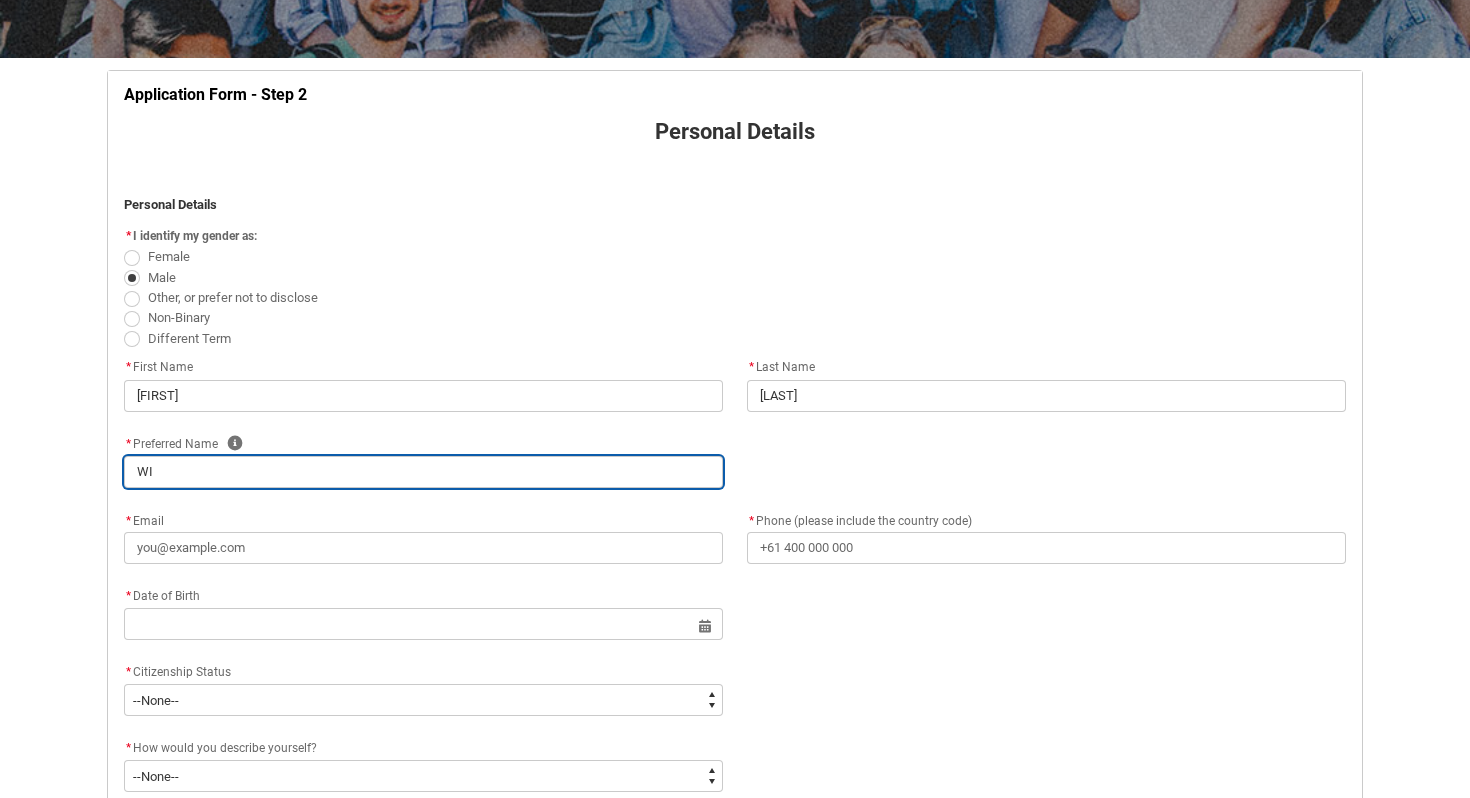 type on "W" 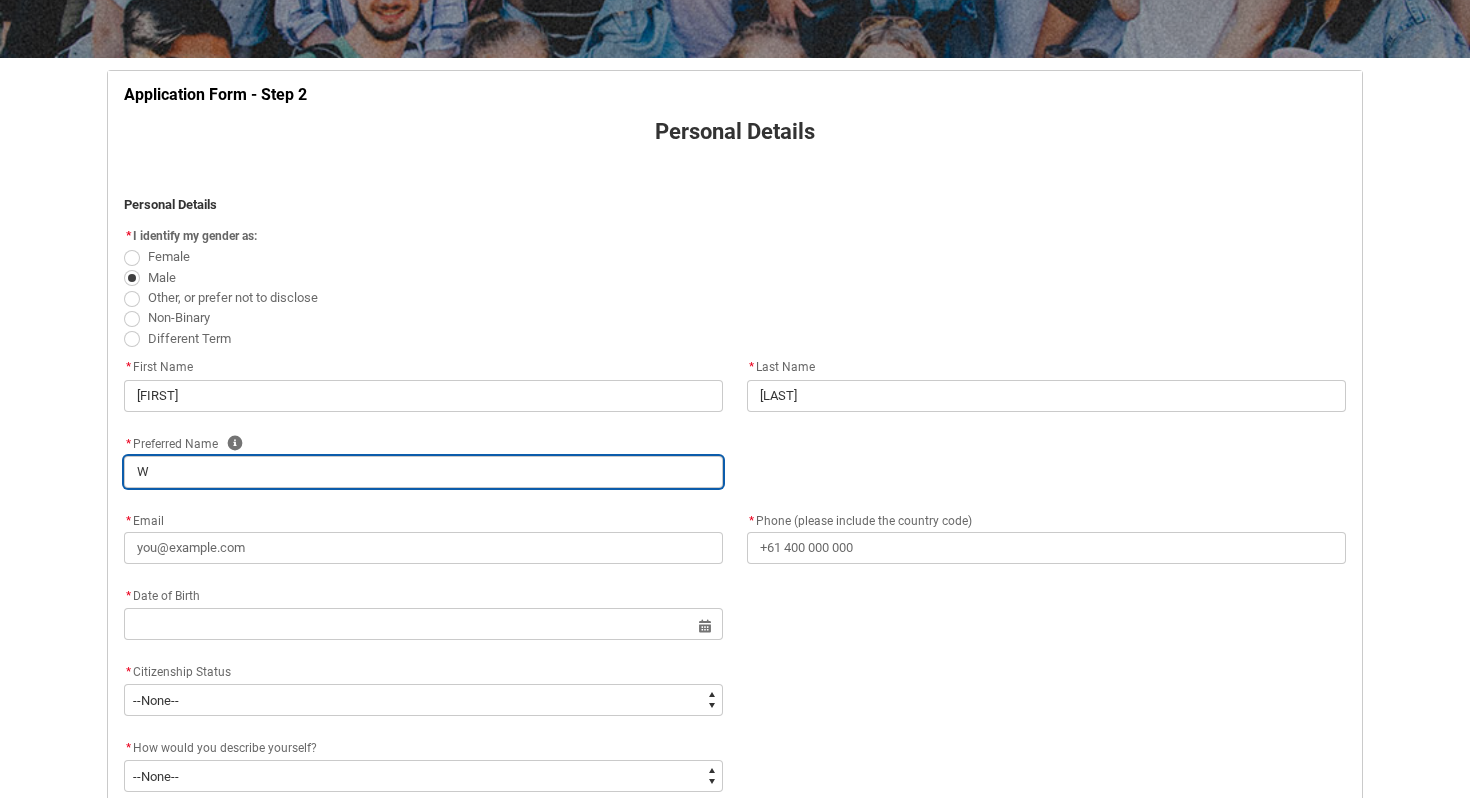 type 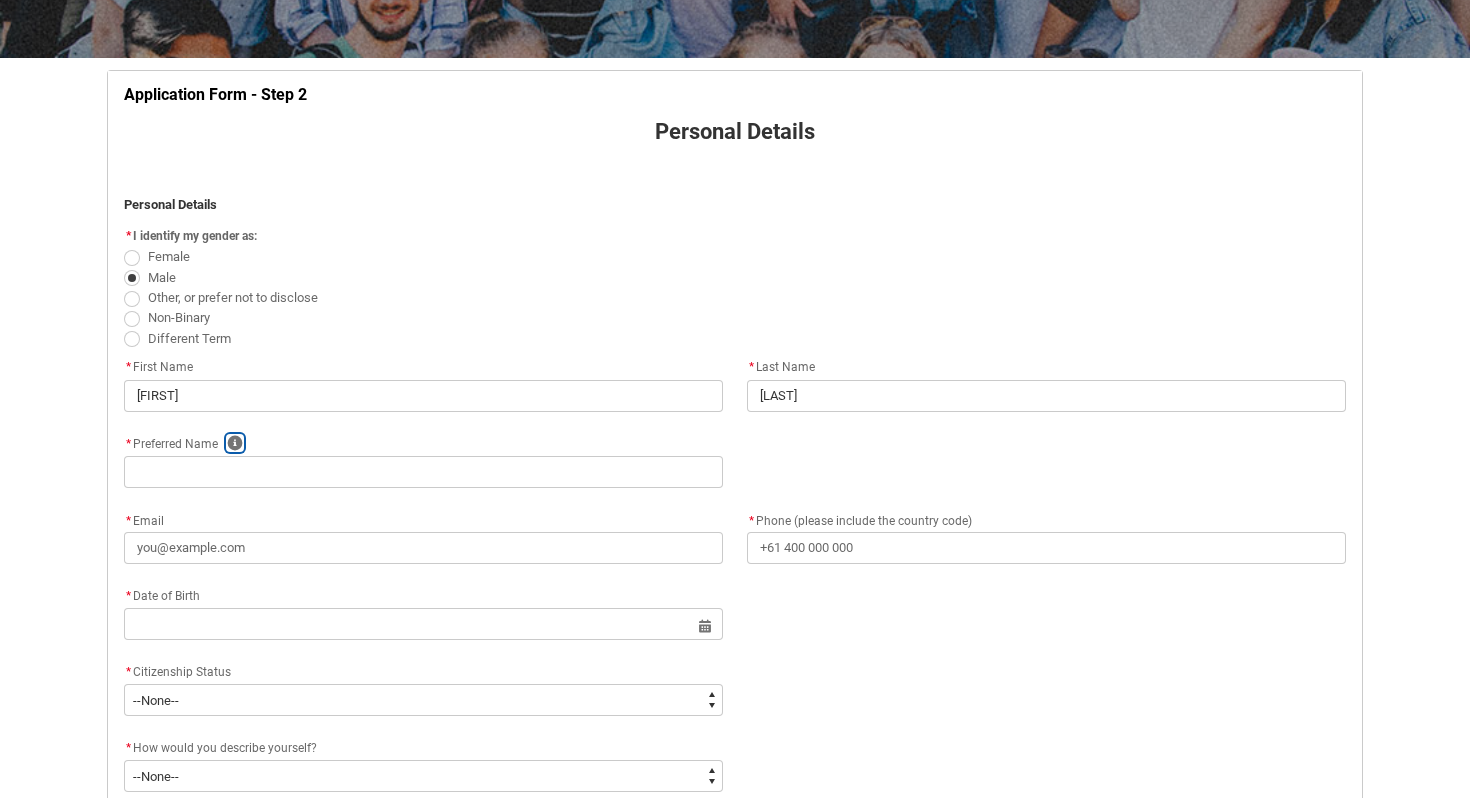 click 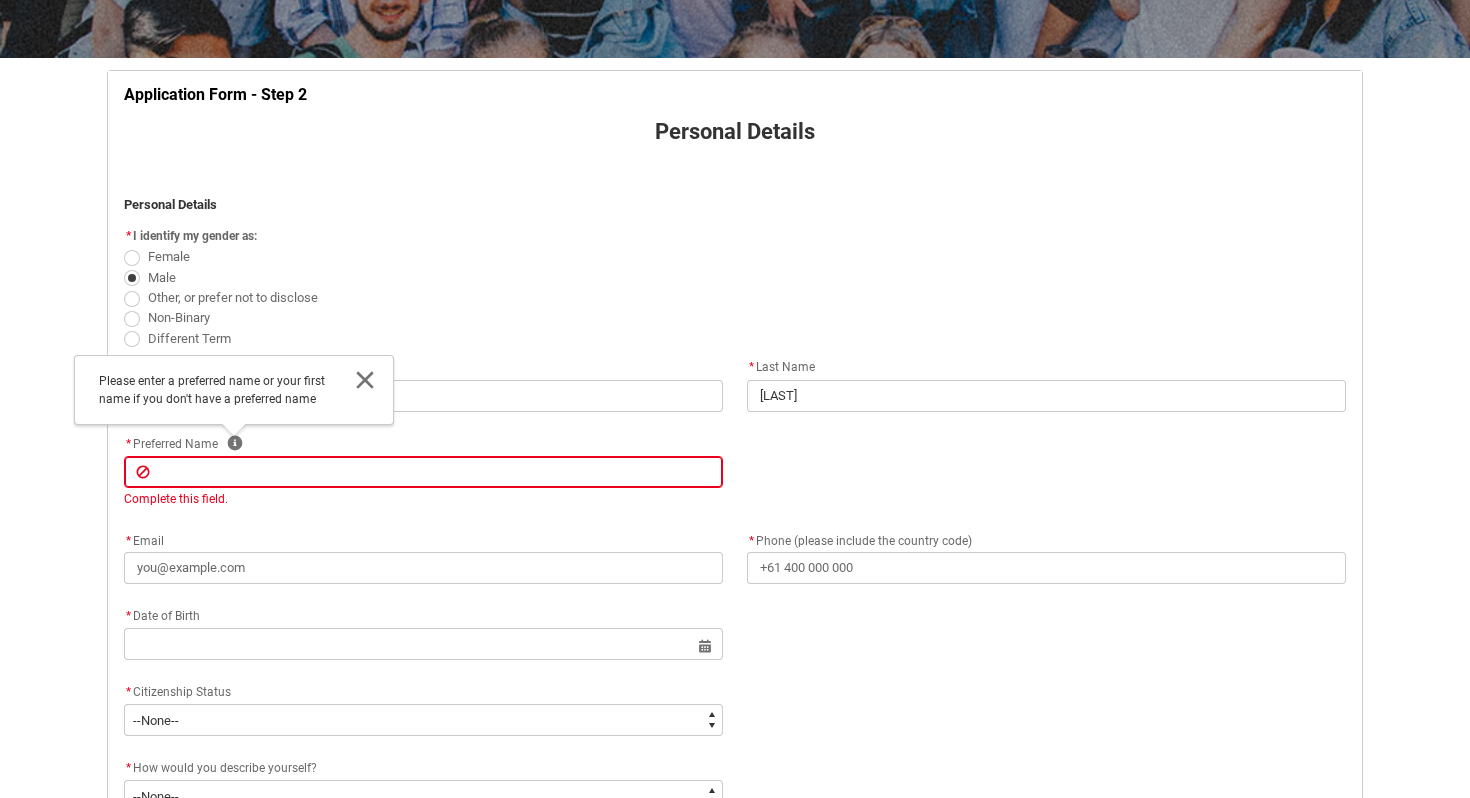 click 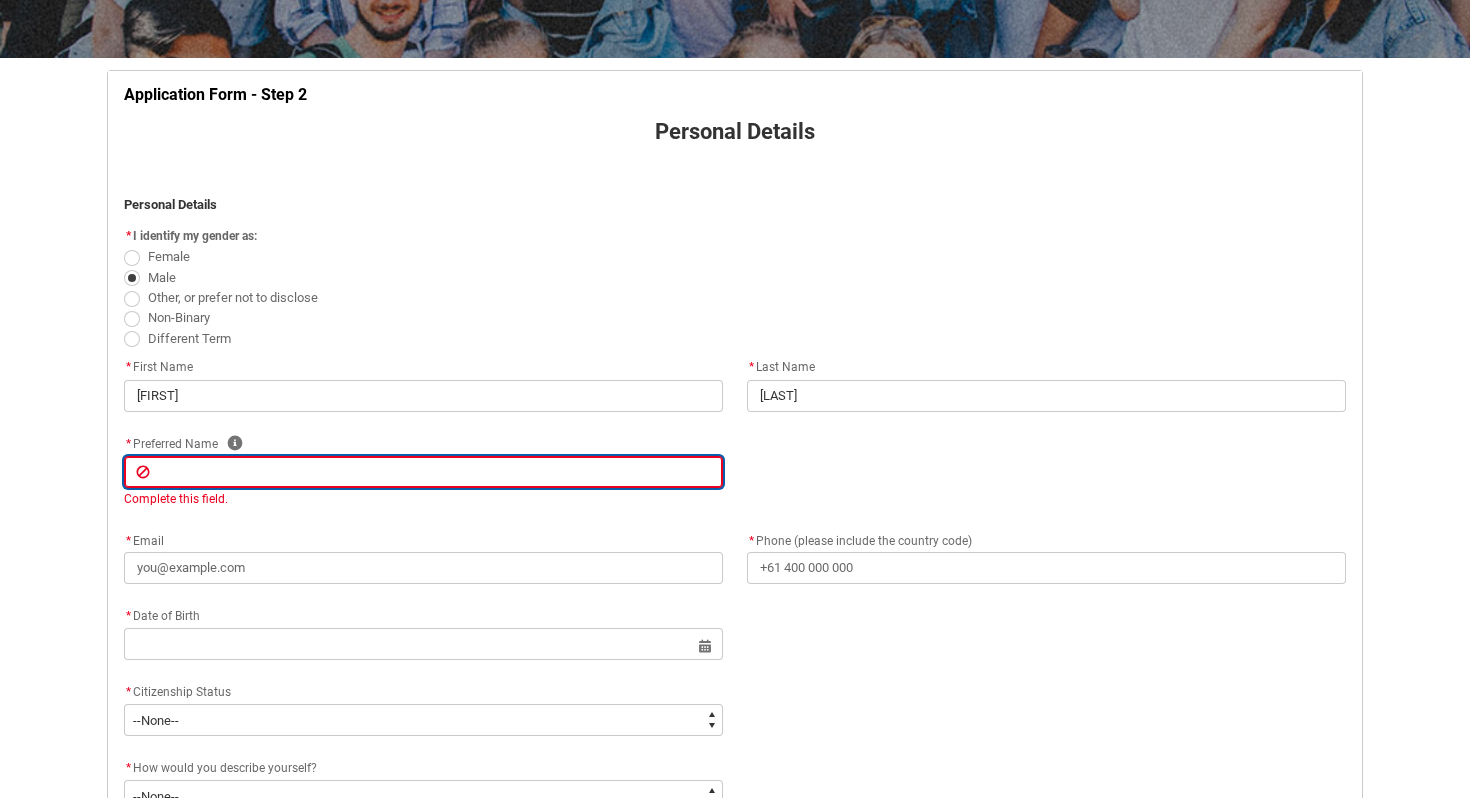 click at bounding box center [423, 472] 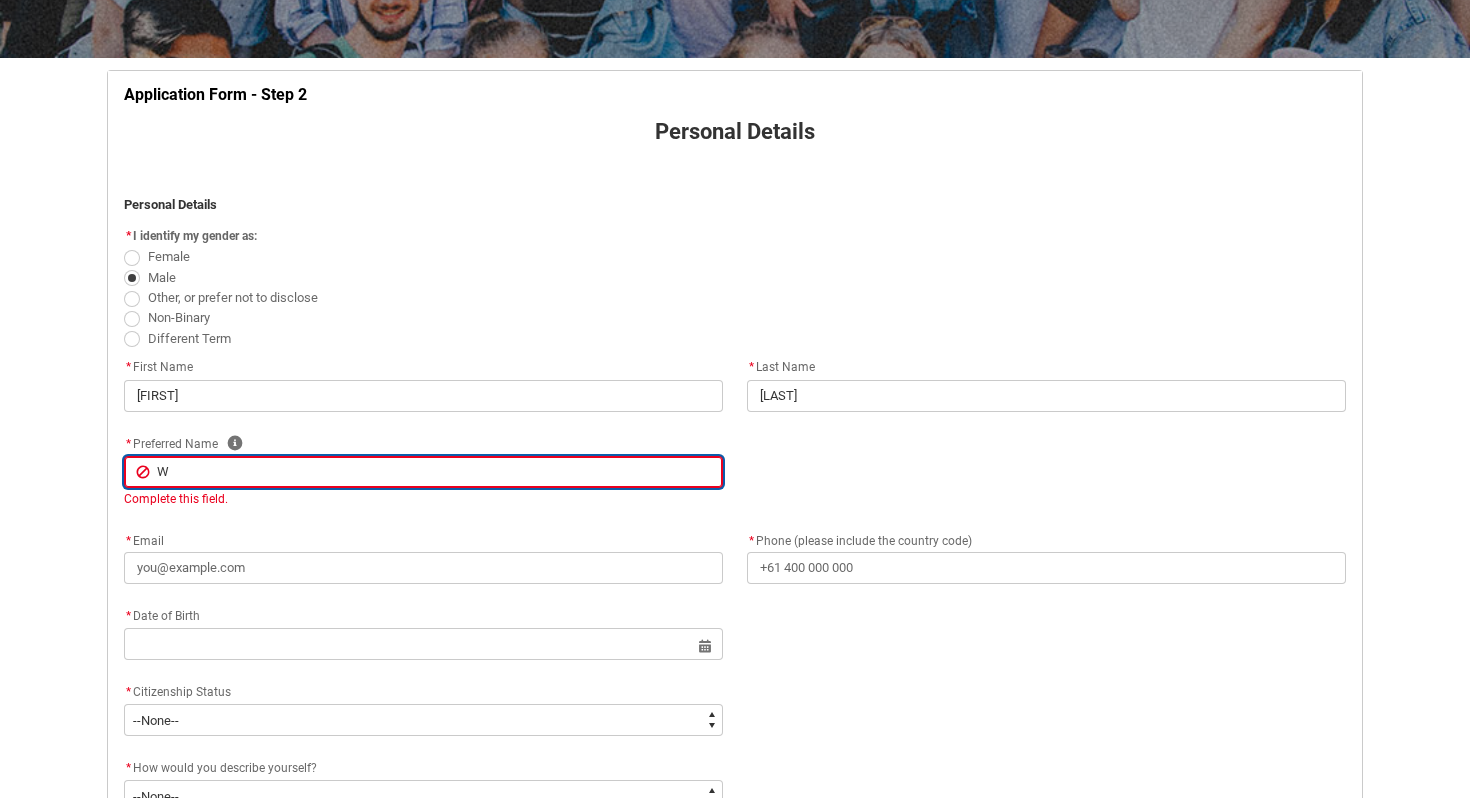 type on "[FIRST]" 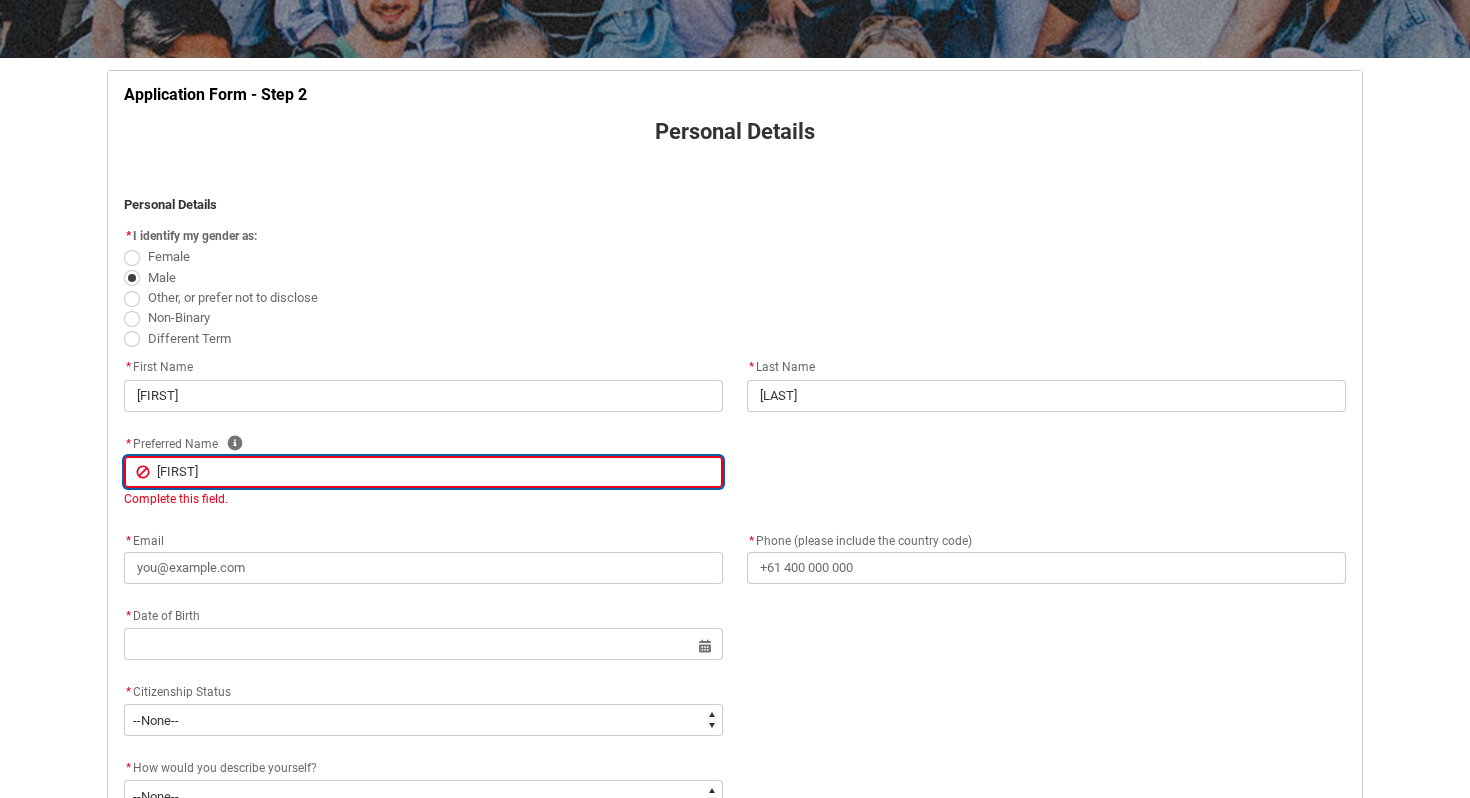 type on "[FIRST]" 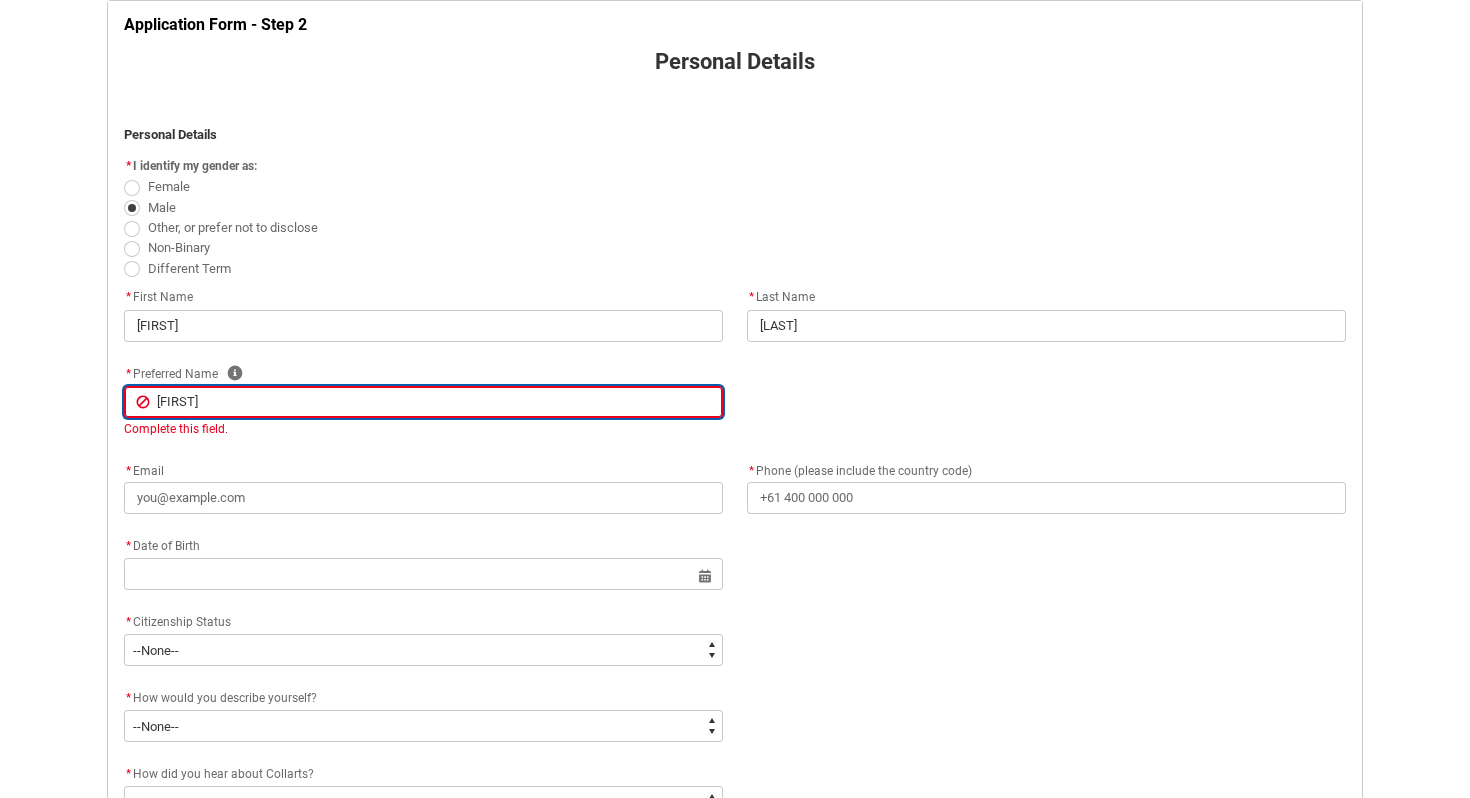 scroll, scrollTop: 412, scrollLeft: 0, axis: vertical 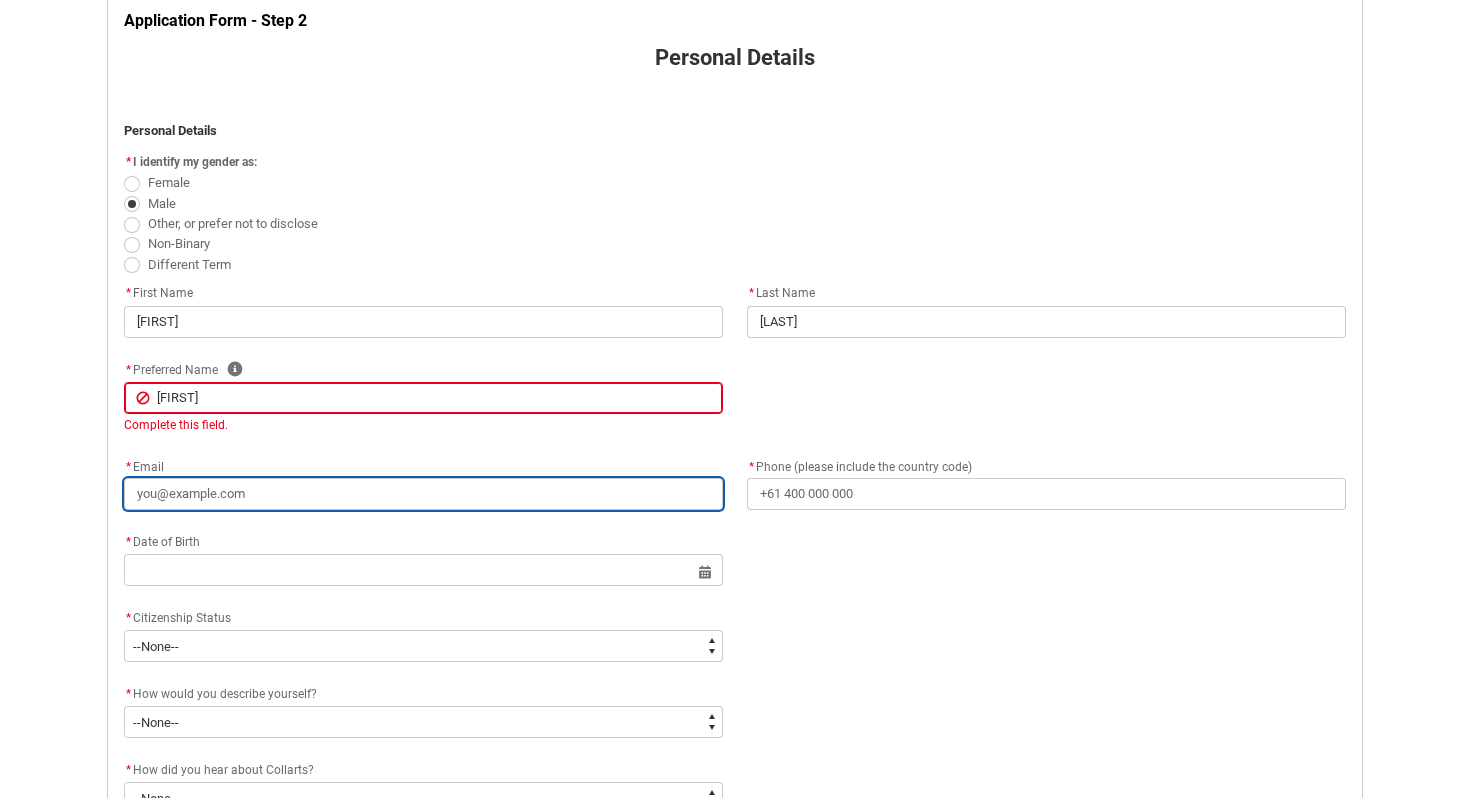 click on "* Email" 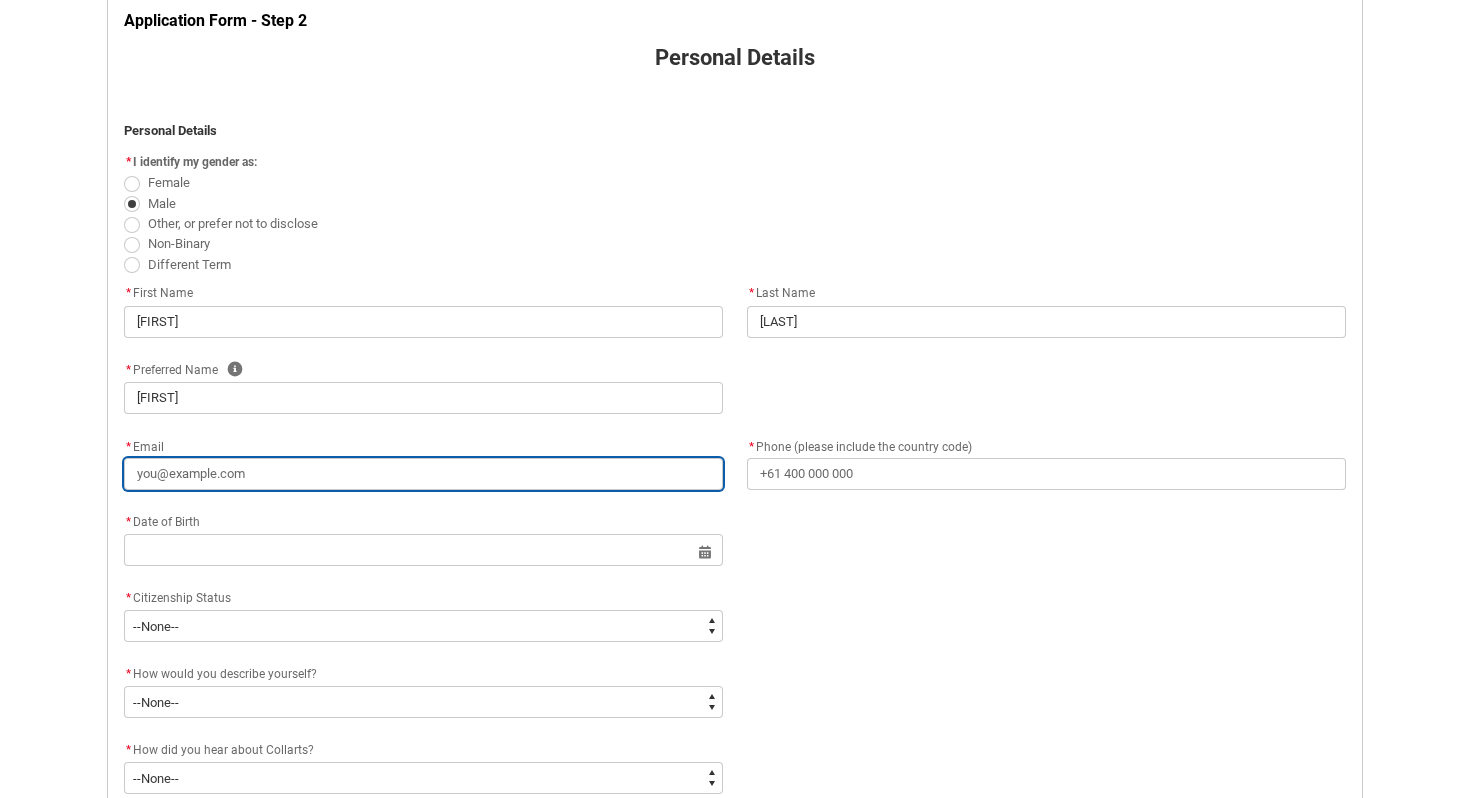 type on "w" 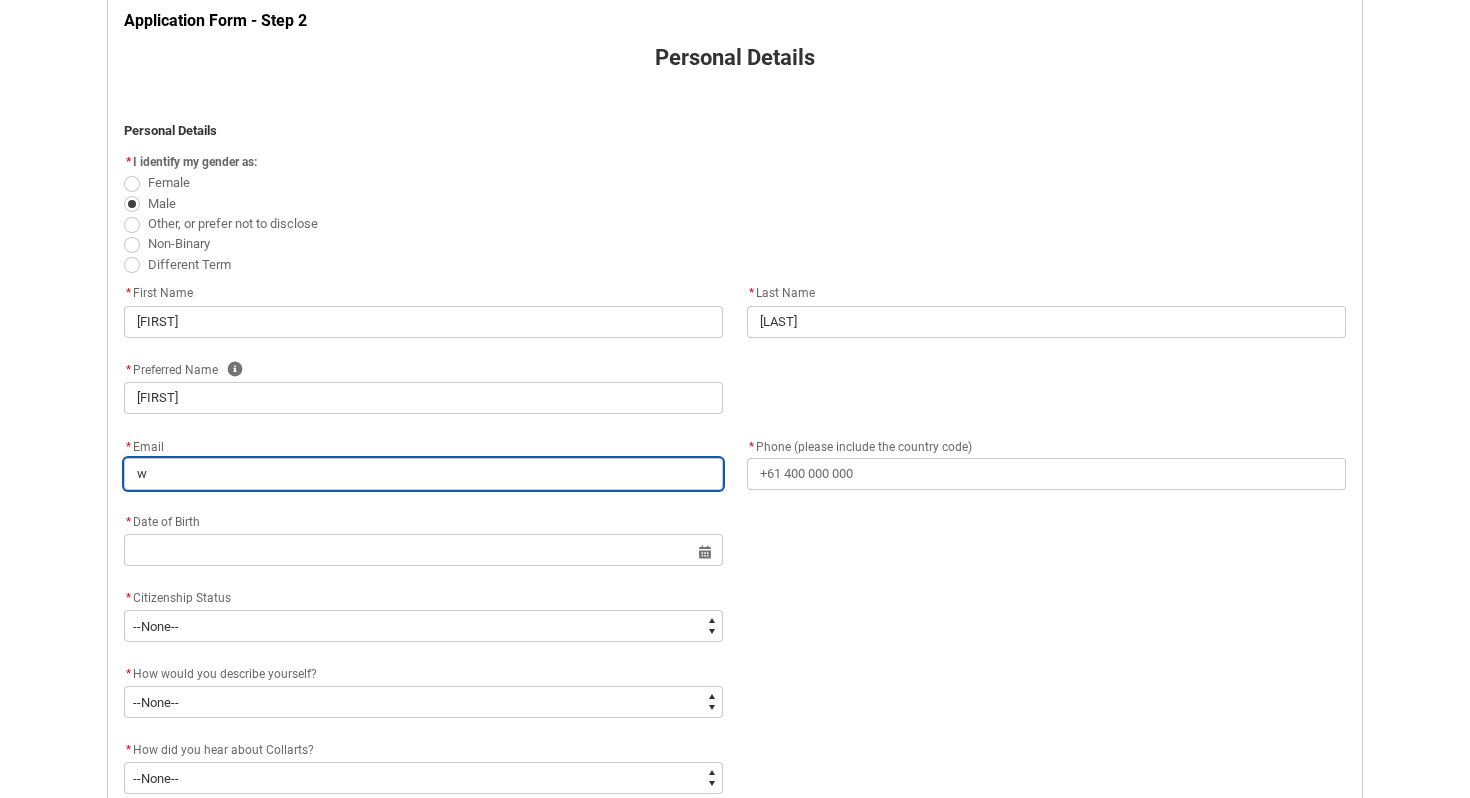 type on "wi" 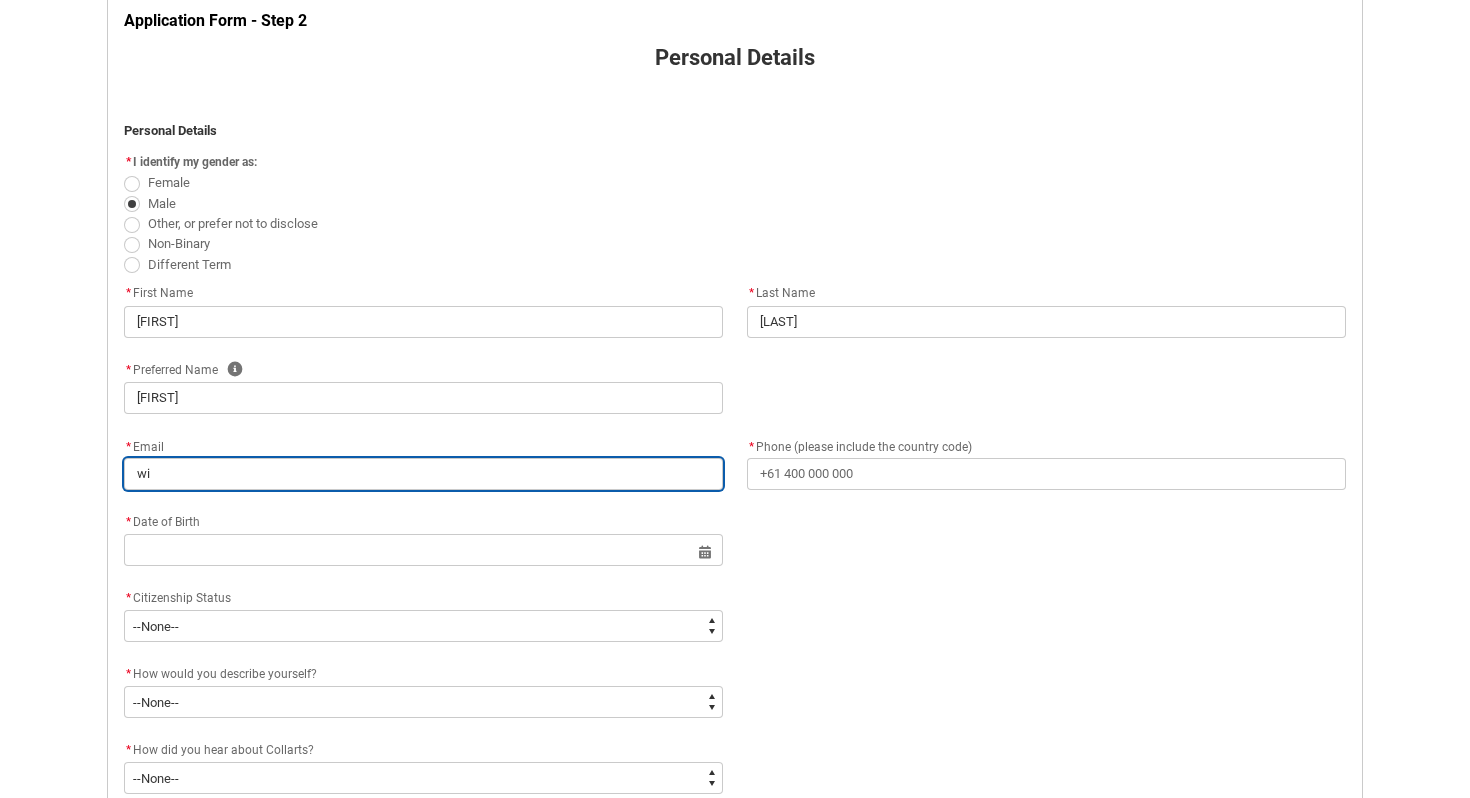 type on "[FIRST]" 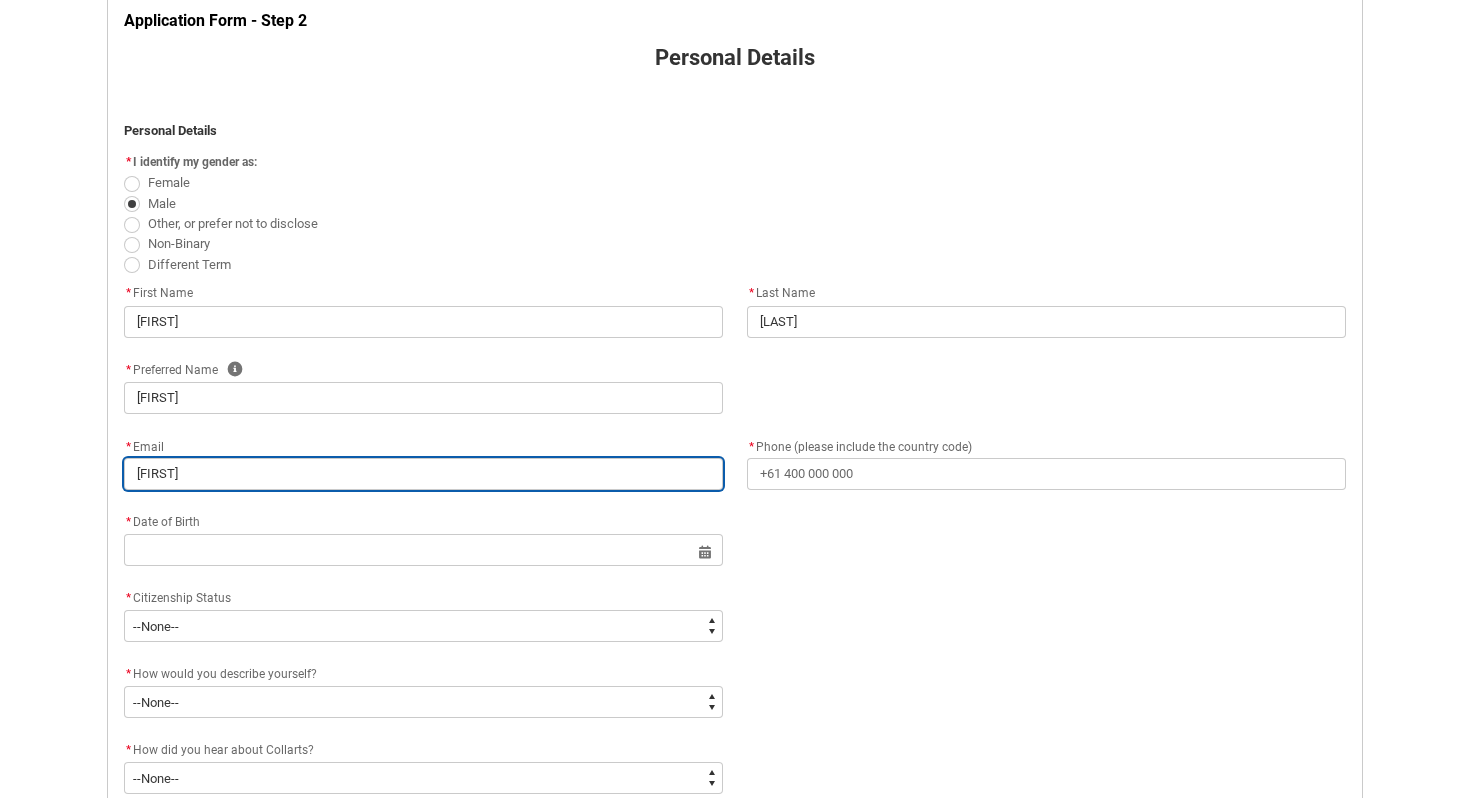 type on "[FIRST]" 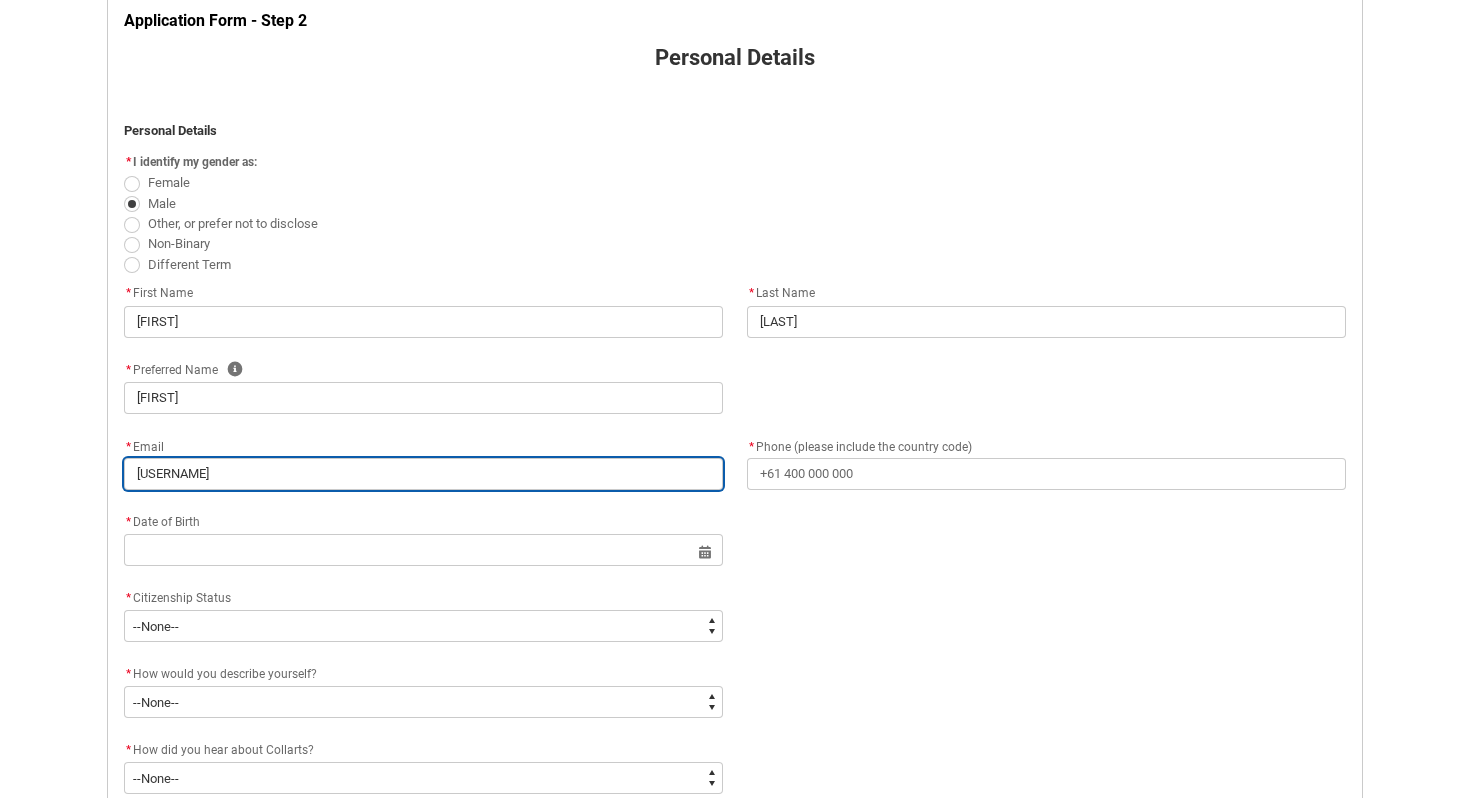 type on "[USERNAME]" 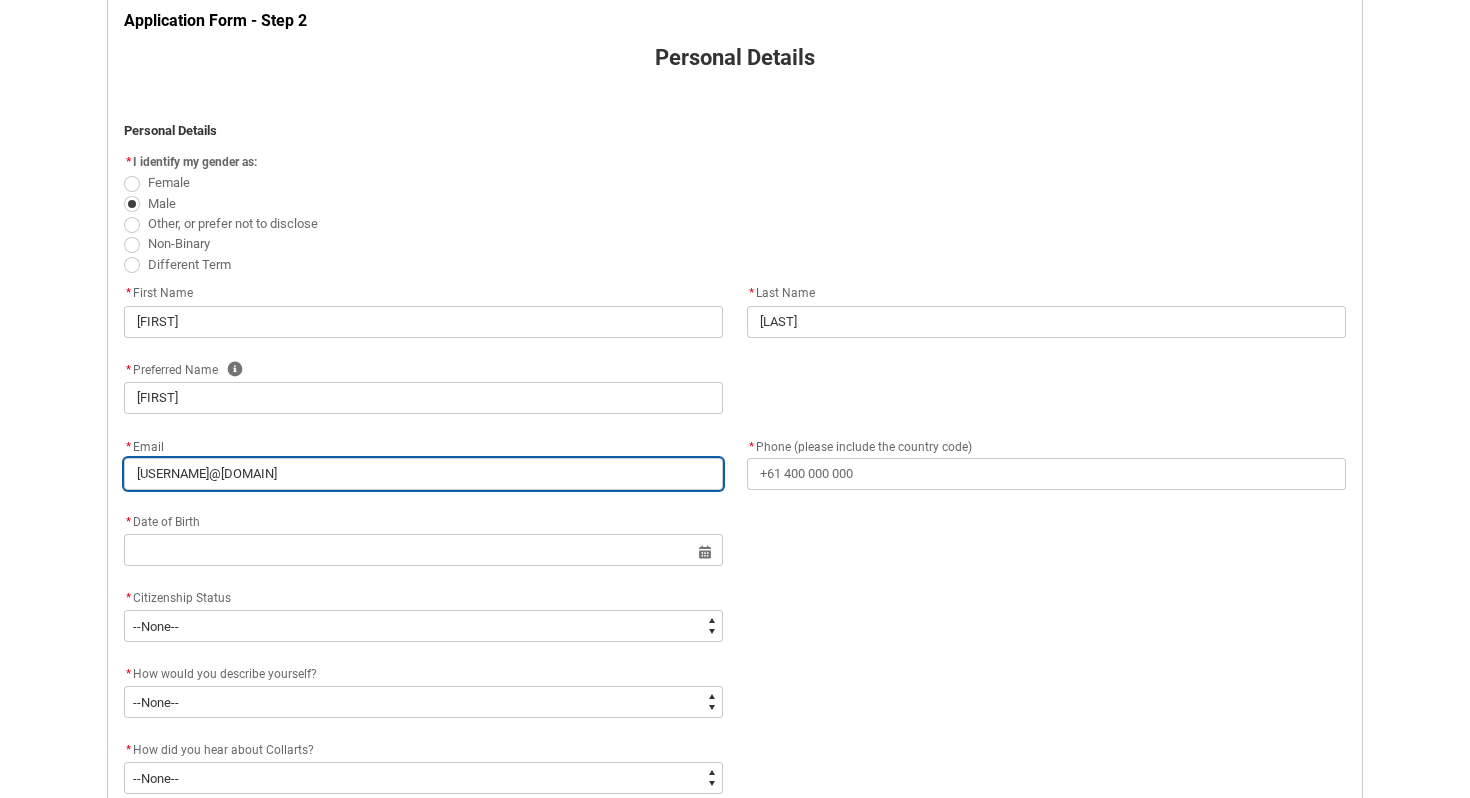 type on "[USERNAME]@[DOMAIN]" 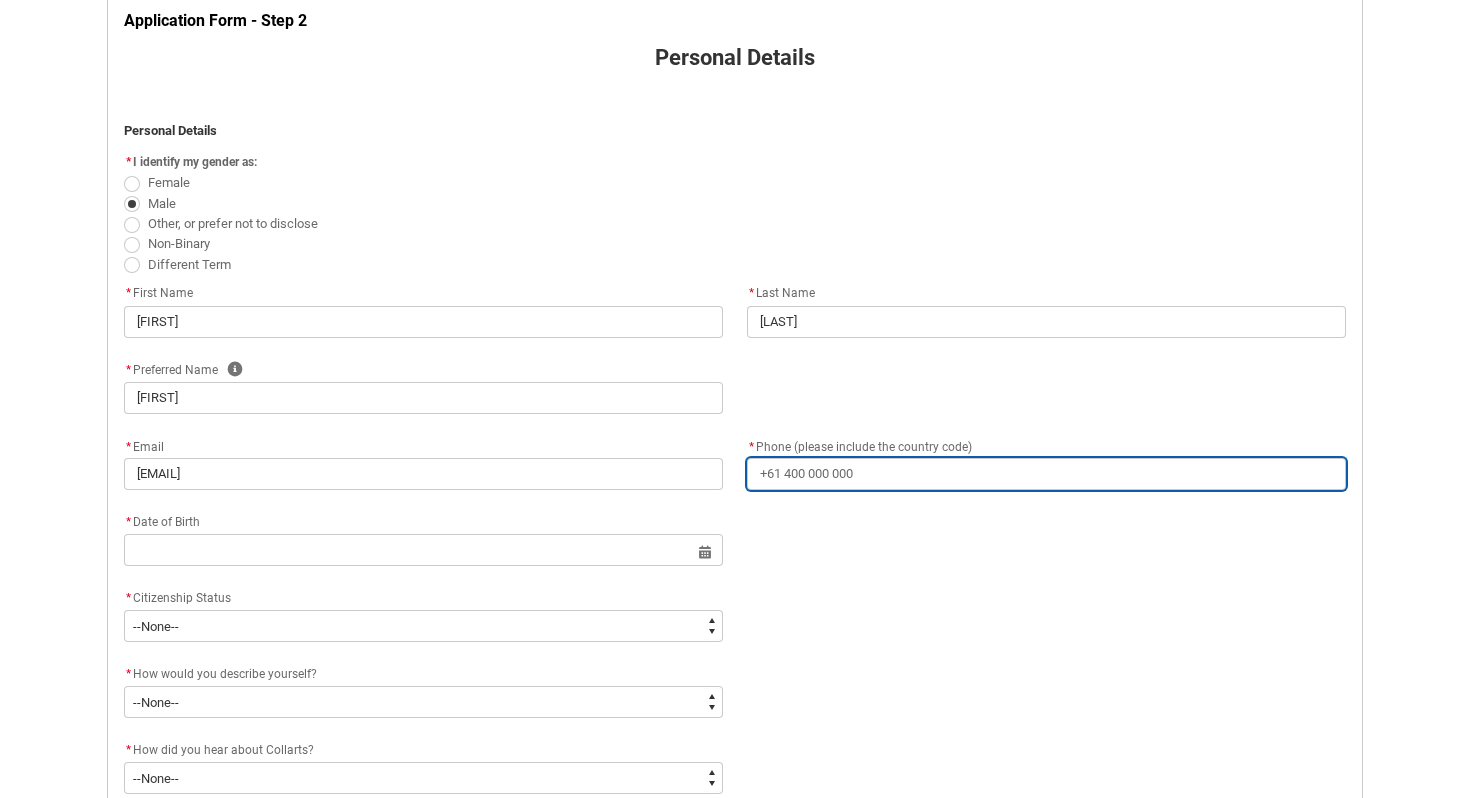 click on "* Phone (please include the country code)" at bounding box center (1046, 474) 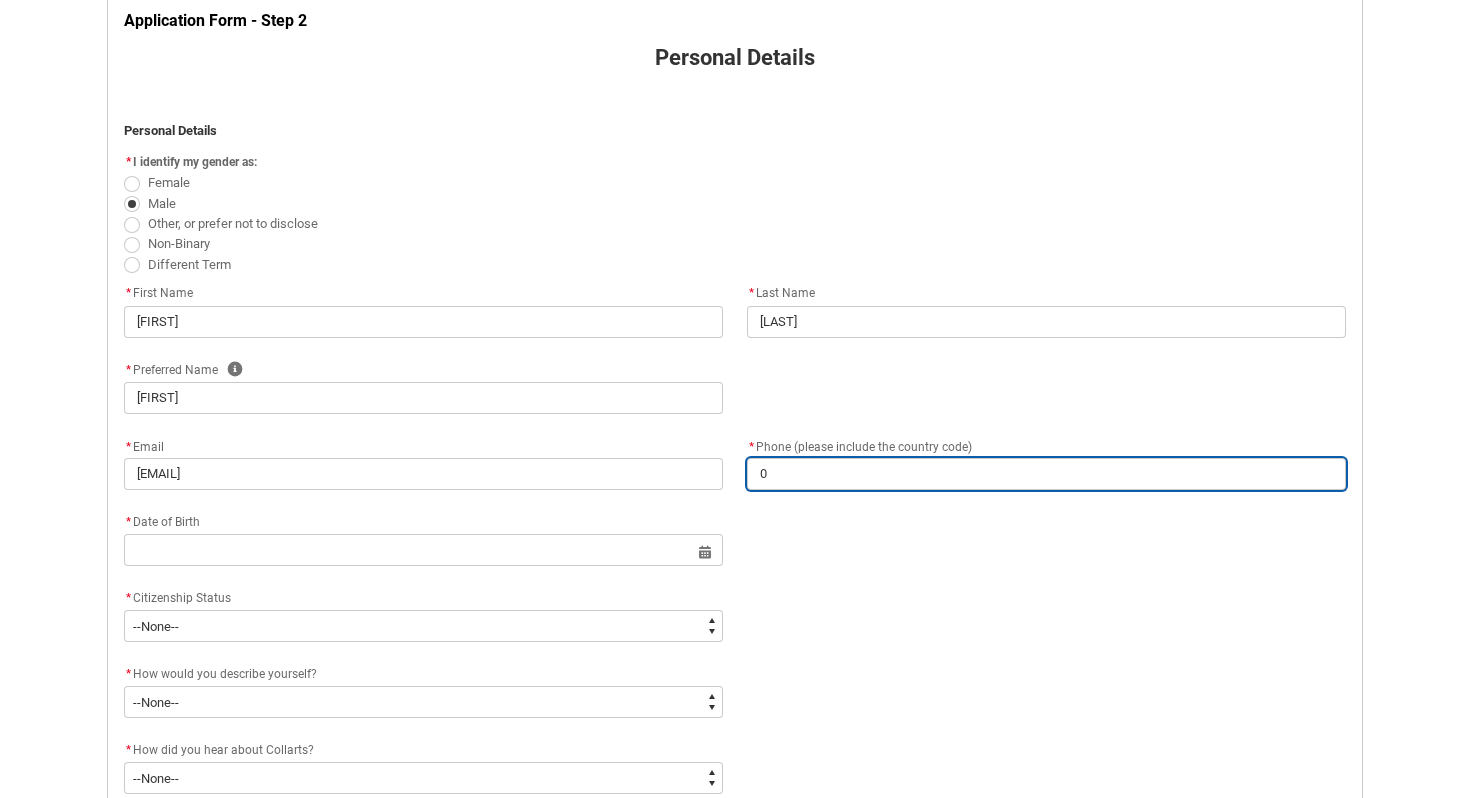 type on "04" 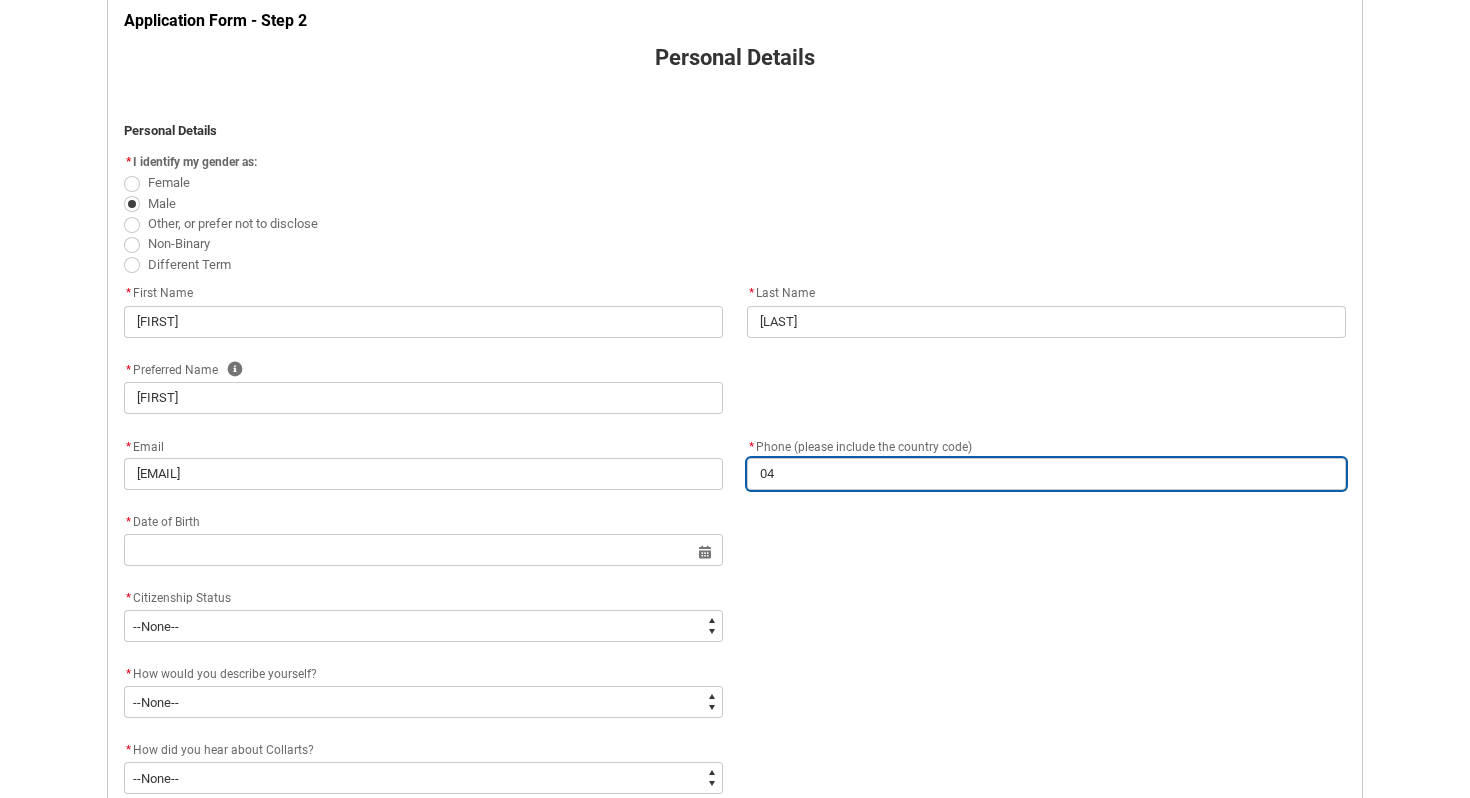 type on "[PHONE_PREFIX]" 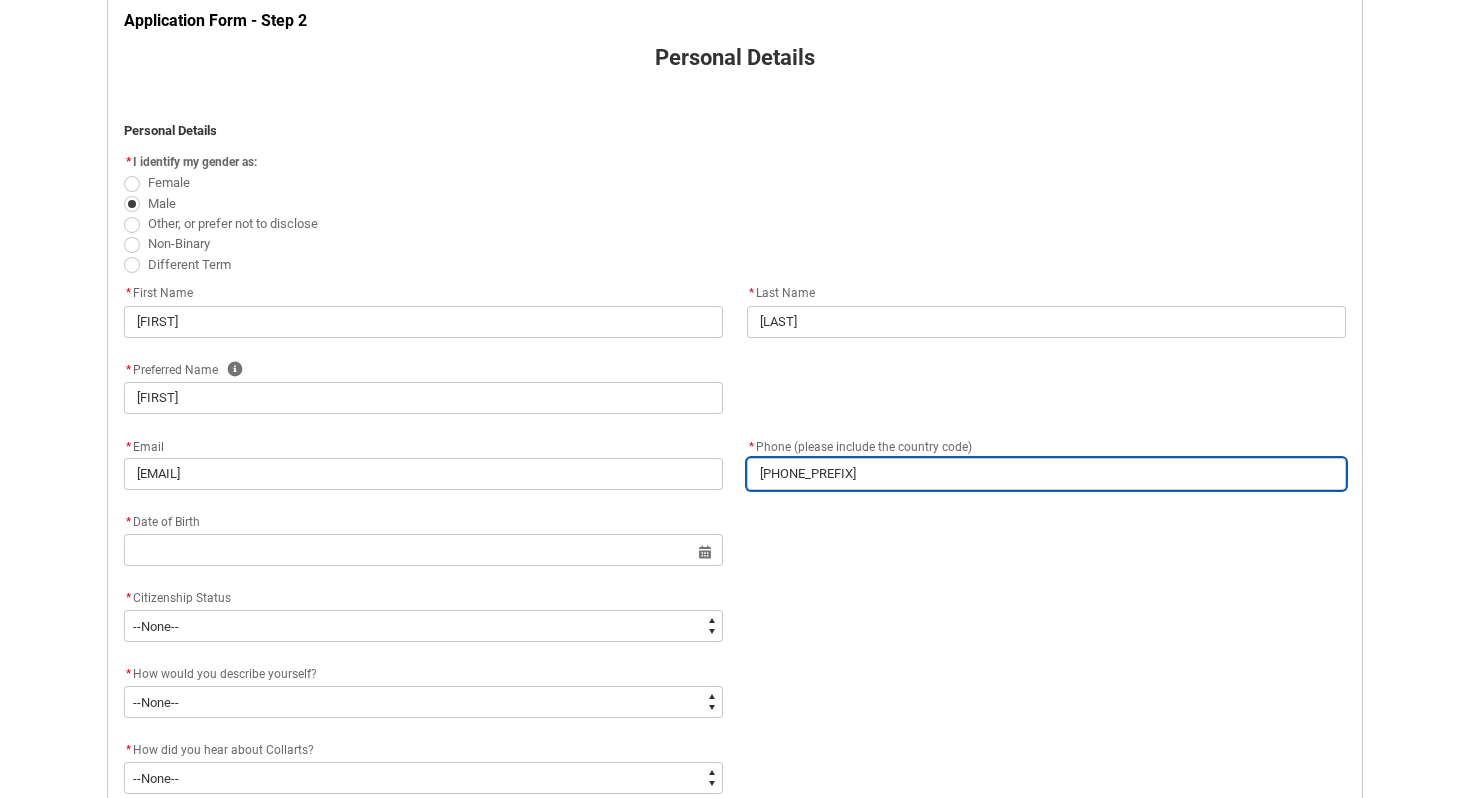 type on "[PHONE_PREFIX]" 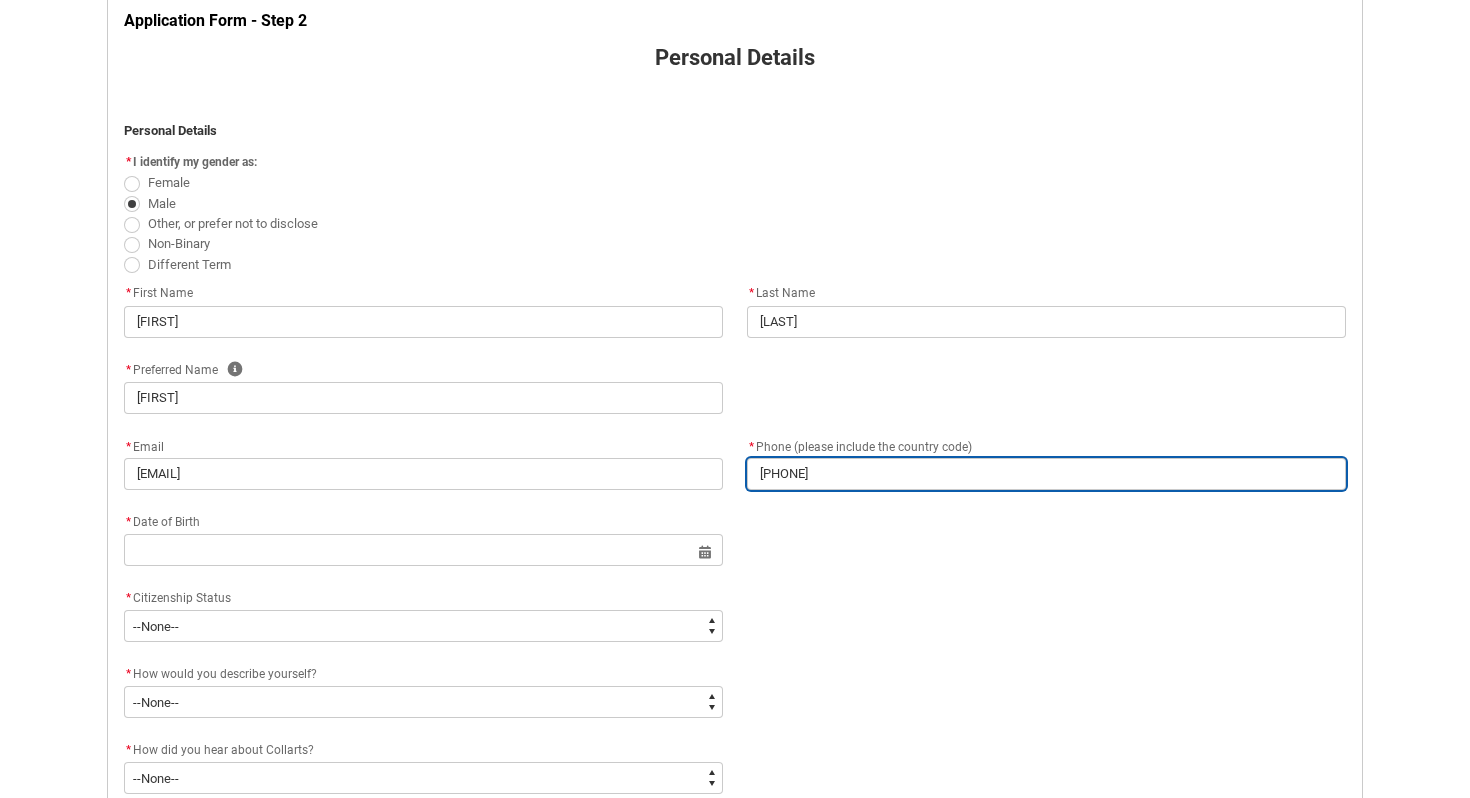 type on "[PHONE]" 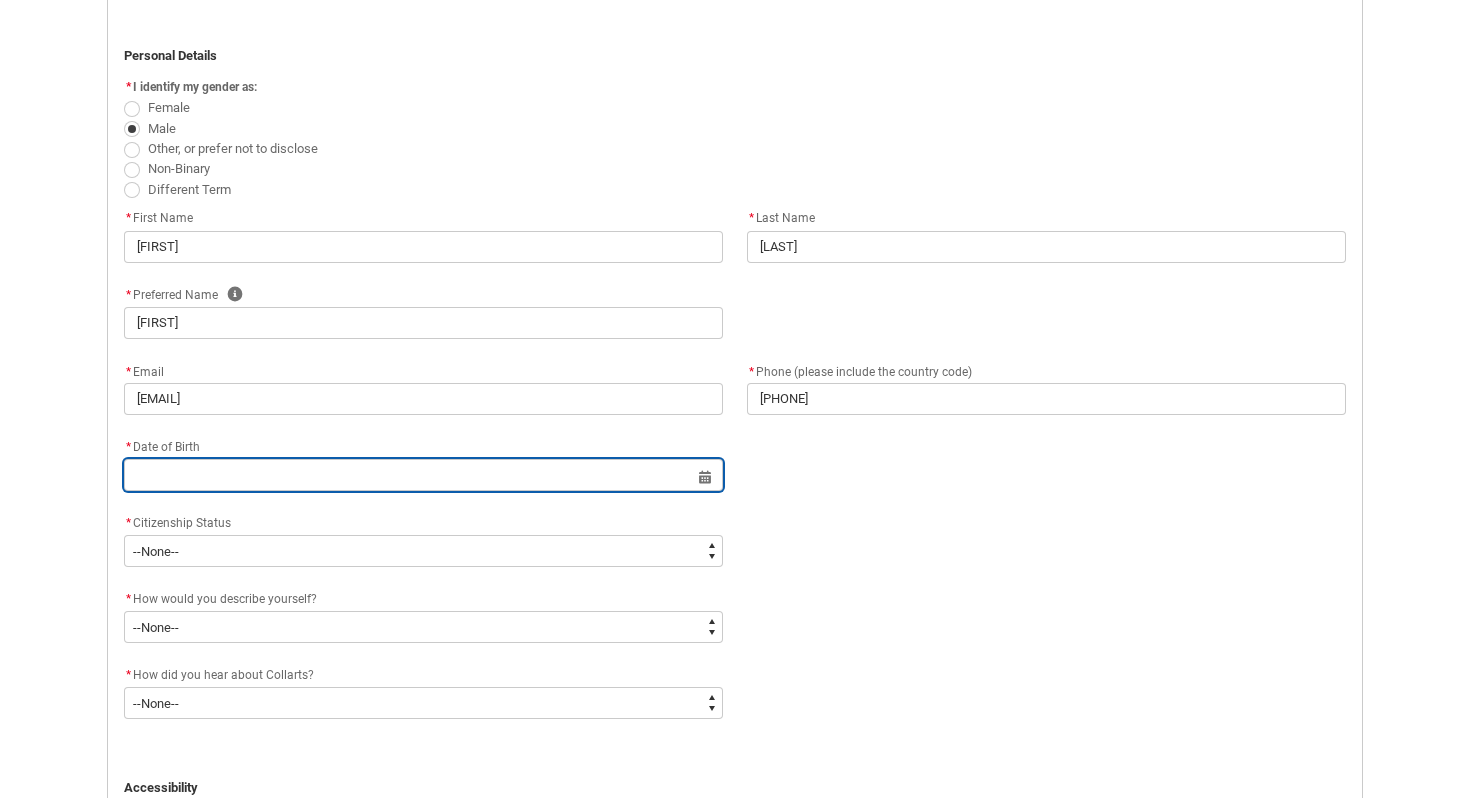 click at bounding box center (423, 475) 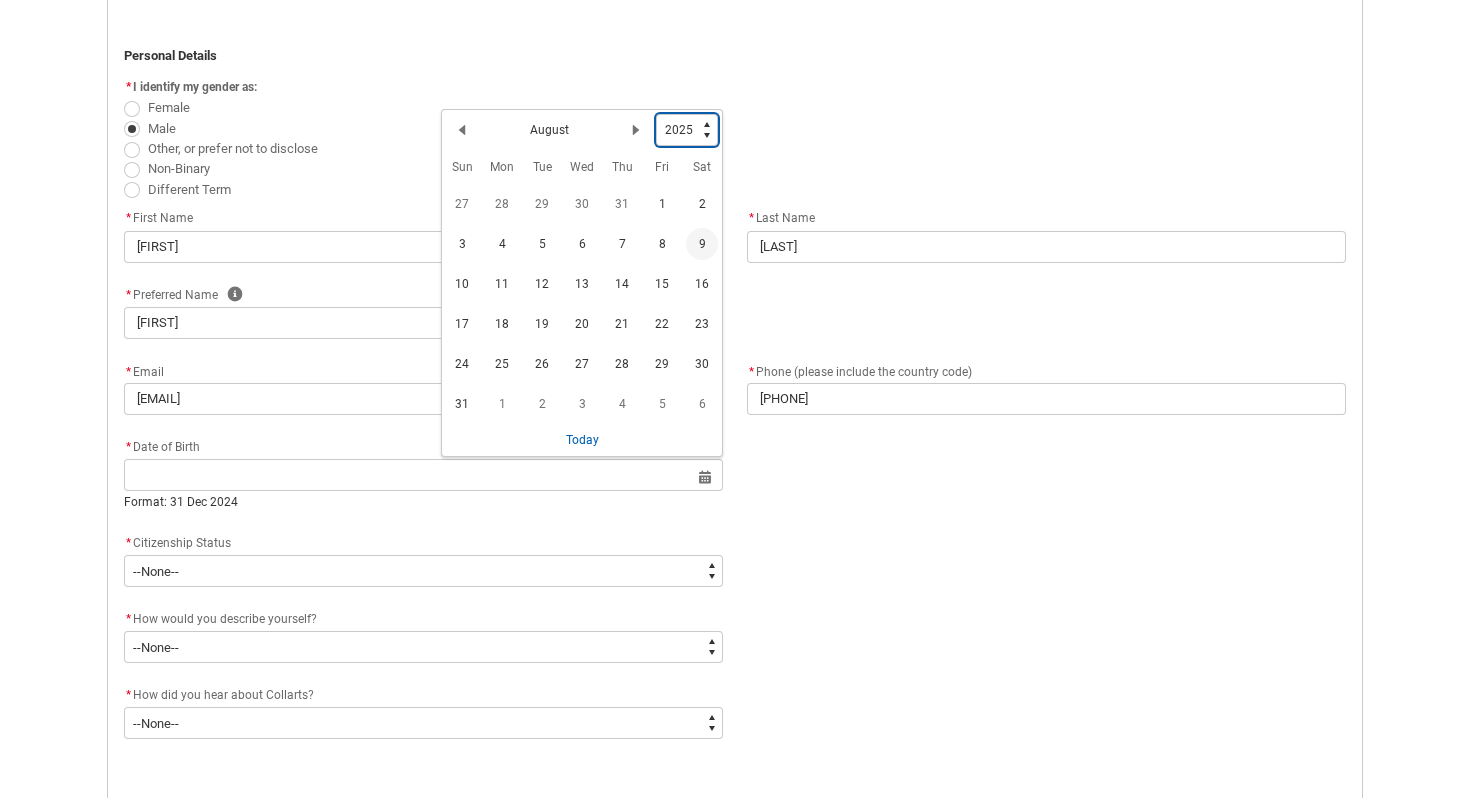 click on "1925 1926 1927 1928 1929 1930 1931 1932 1933 1934 1935 1936 1937 1938 1939 1940 1941 1942 1943 1944 1945 1946 1947 1948 1949 1950 1951 1952 1953 1954 1955 1956 1957 1958 1959 1960 1961 1962 1963 1964 1965 1966 1967 1968 1969 1970 1971 1972 1973 1974 1975 1976 1977 1978 1979 1980 1981 1982 1983 1984 1985 1986 1987 1988 1989 1990 1991 1992 1993 1994 1995 1996 1997 1998 1999 2000 2001 2002 2003 2004 2005 2006 2007 2008 2009 2010 2011 2012 2013 2014 2015 2016 2017 2018 2019 2020 2021 2022 2023 2024 2025 2026 2027 2028 2029 2030 2031 2032 2033 2034 2035 2036 2037 2038 2039 2040 2041 2042 2043 2044 2045 2046 2047 2048 2049 2050 2051 2052 2053 2054 2055 2056 2057 2058 2059 2060 2061 2062 2063 2064 2065 2066 2067 2068 2069 2070 2071 2072 2073 2074 2075 2076 2077 2078 2079 2080 2081 2082 2083 2084 2085 2086 2087 2088 2089 2090 2091 2092 2093 2094 2095 2096 2097 2098 2099 2100 2101 2102 2103 2104 2105 2106 2107 2108 2109 2110 2111 2112 2113 2114 2115 2116 2117 2118 2119 2120 2121 2122 2123 2124 2125" at bounding box center [687, 130] 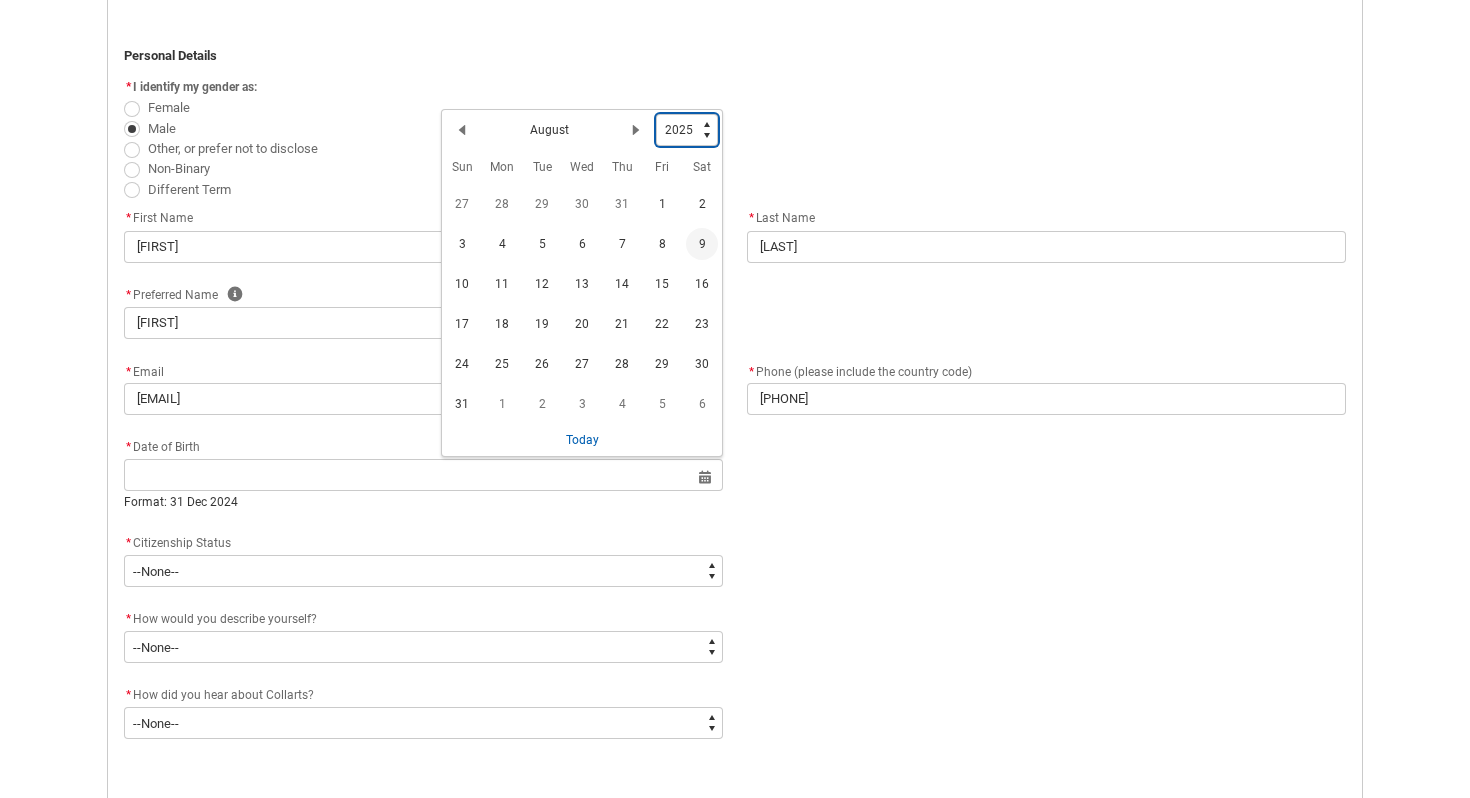 type on "2005" 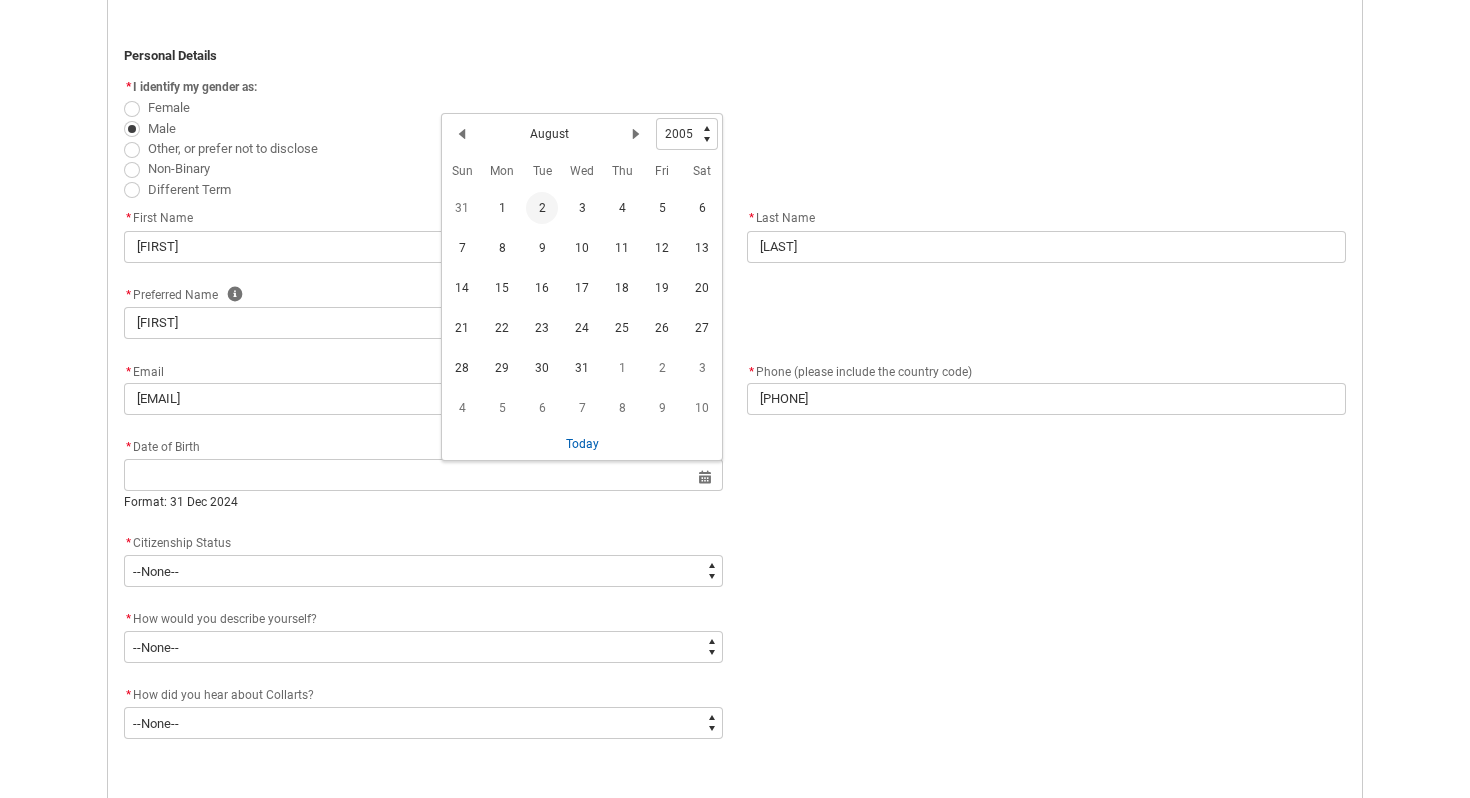 click on "2" 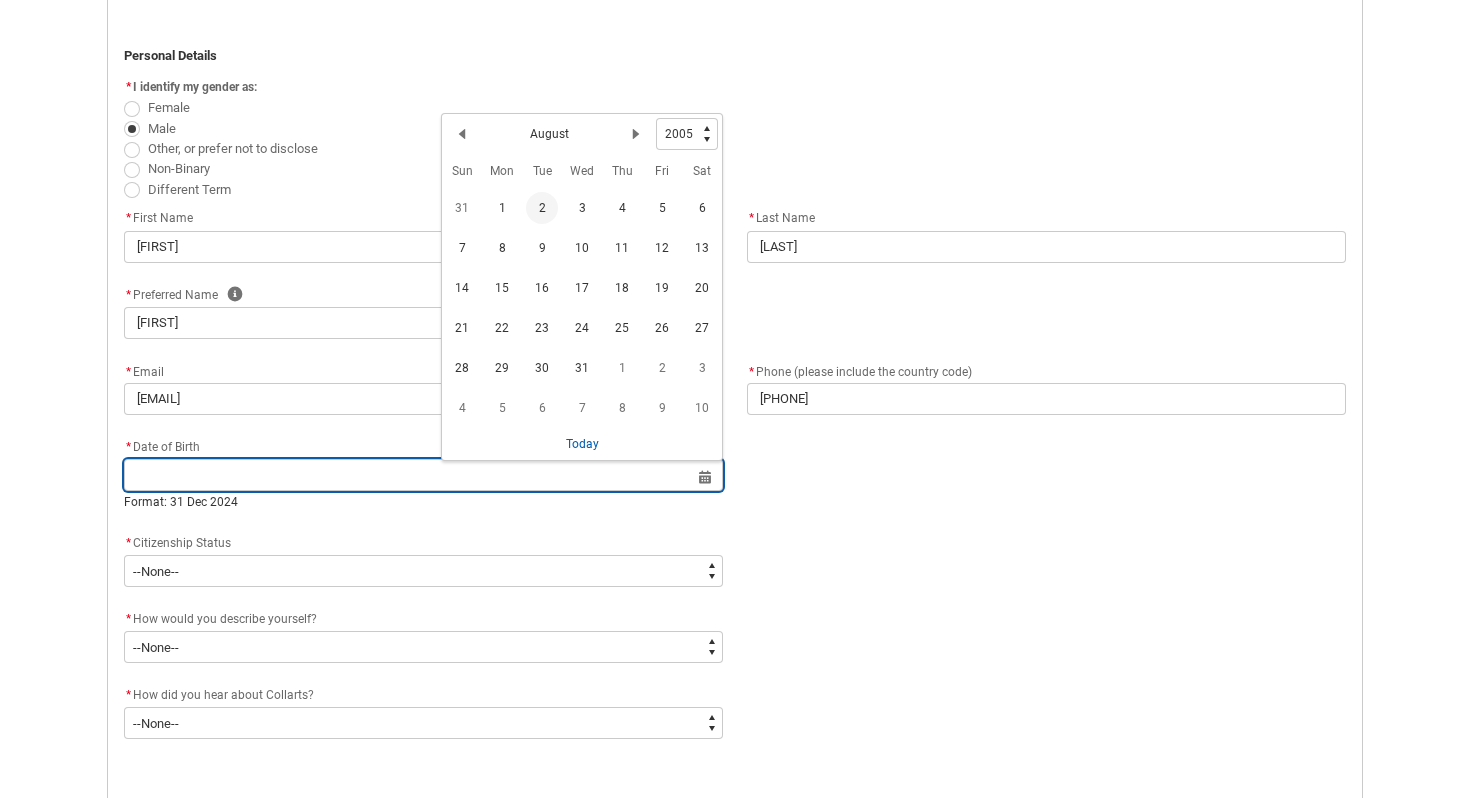 type on "[DATE]" 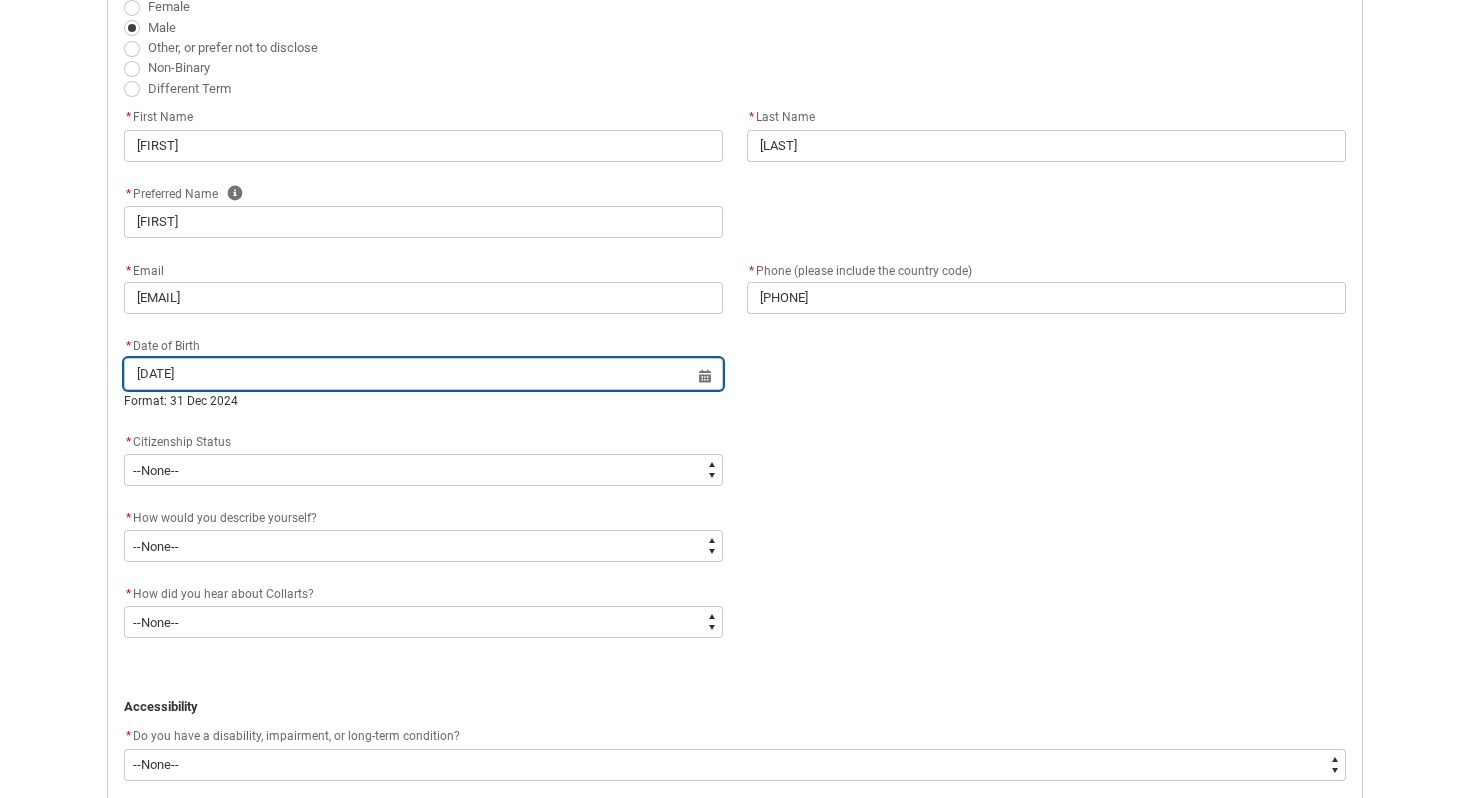 scroll, scrollTop: 601, scrollLeft: 0, axis: vertical 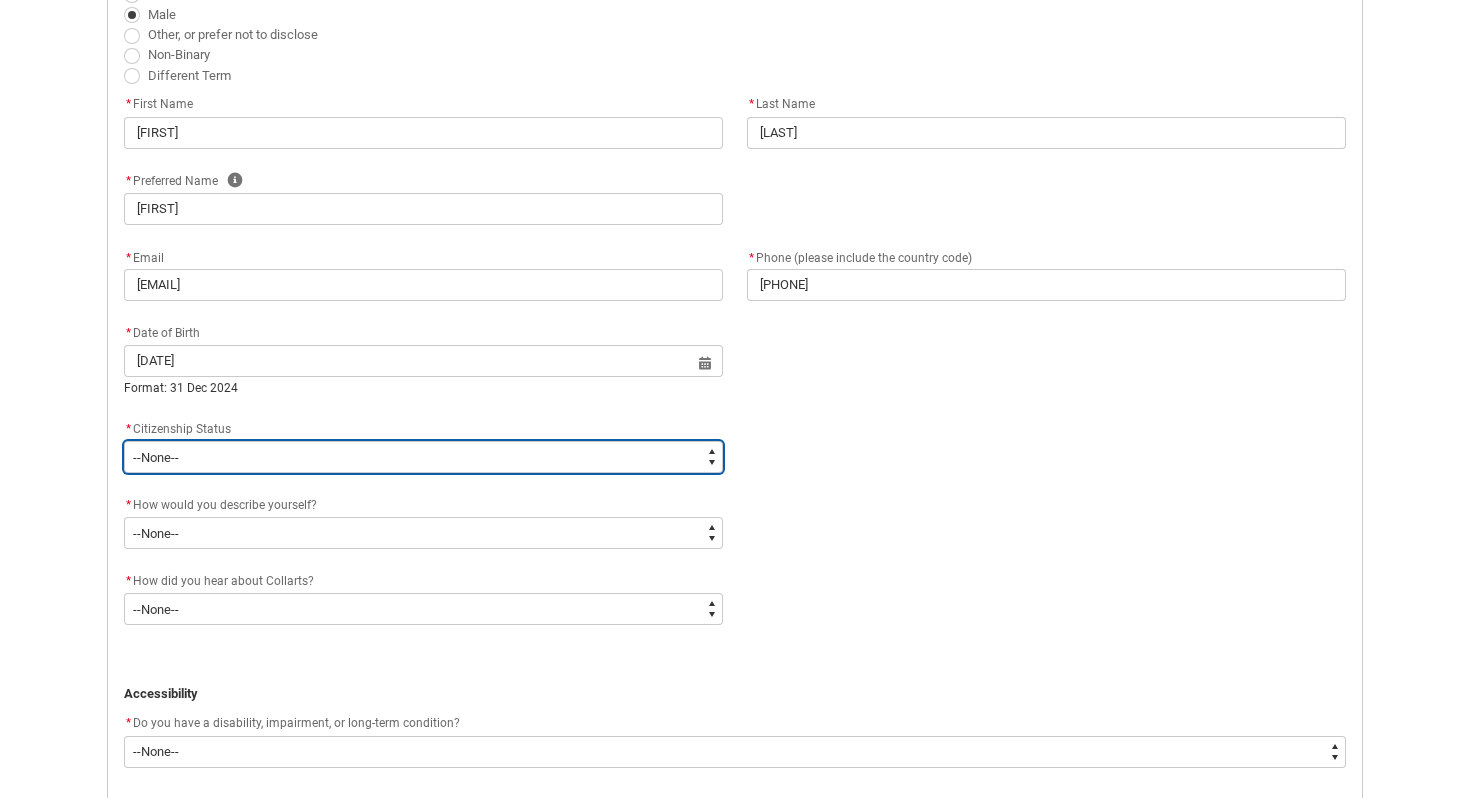 click on "--None-- Australian Citizen Humanitarian Visa New Zealand citizen Other Permanent Resident Visa Student Visa" at bounding box center [423, 457] 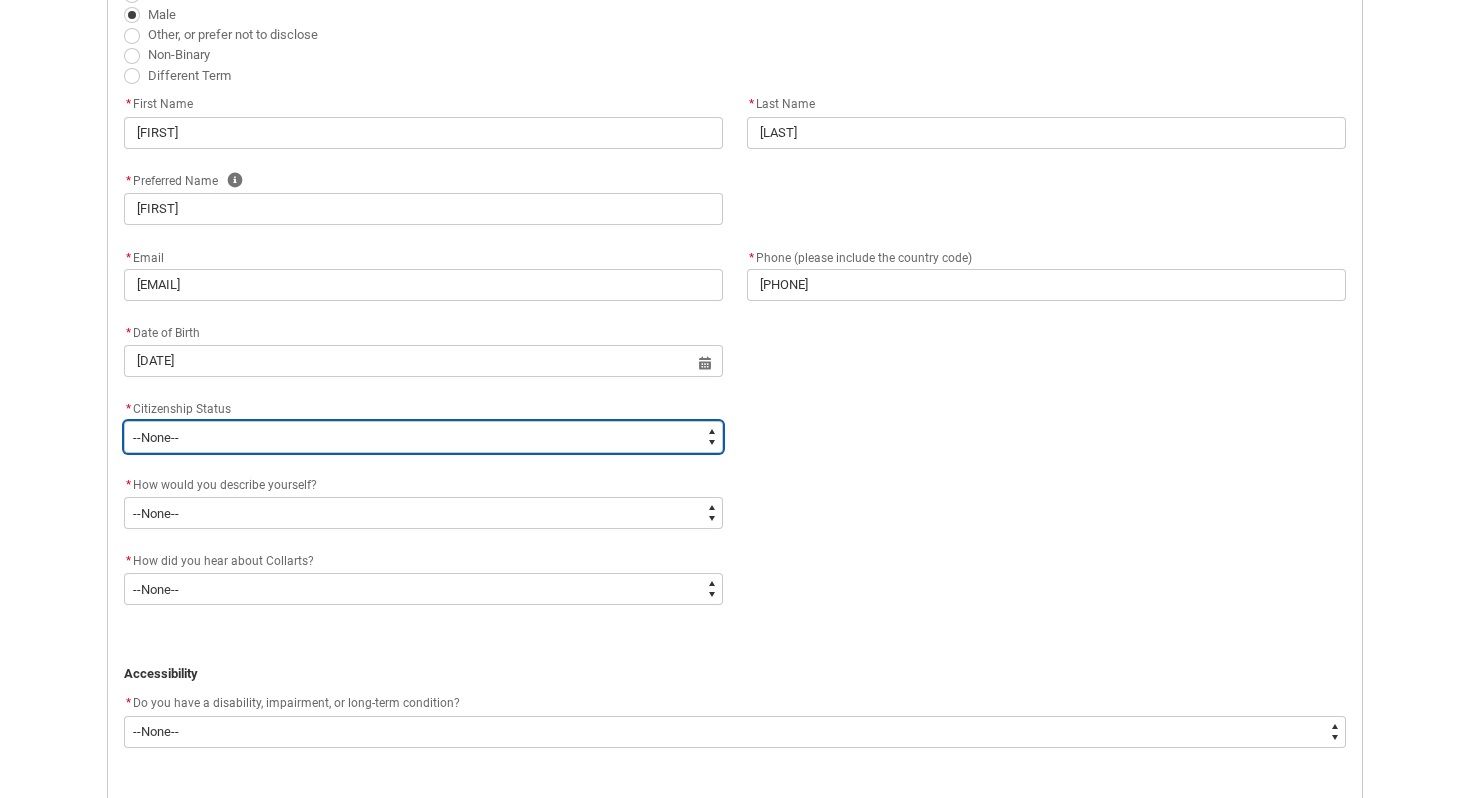 type on "Citizenship.1" 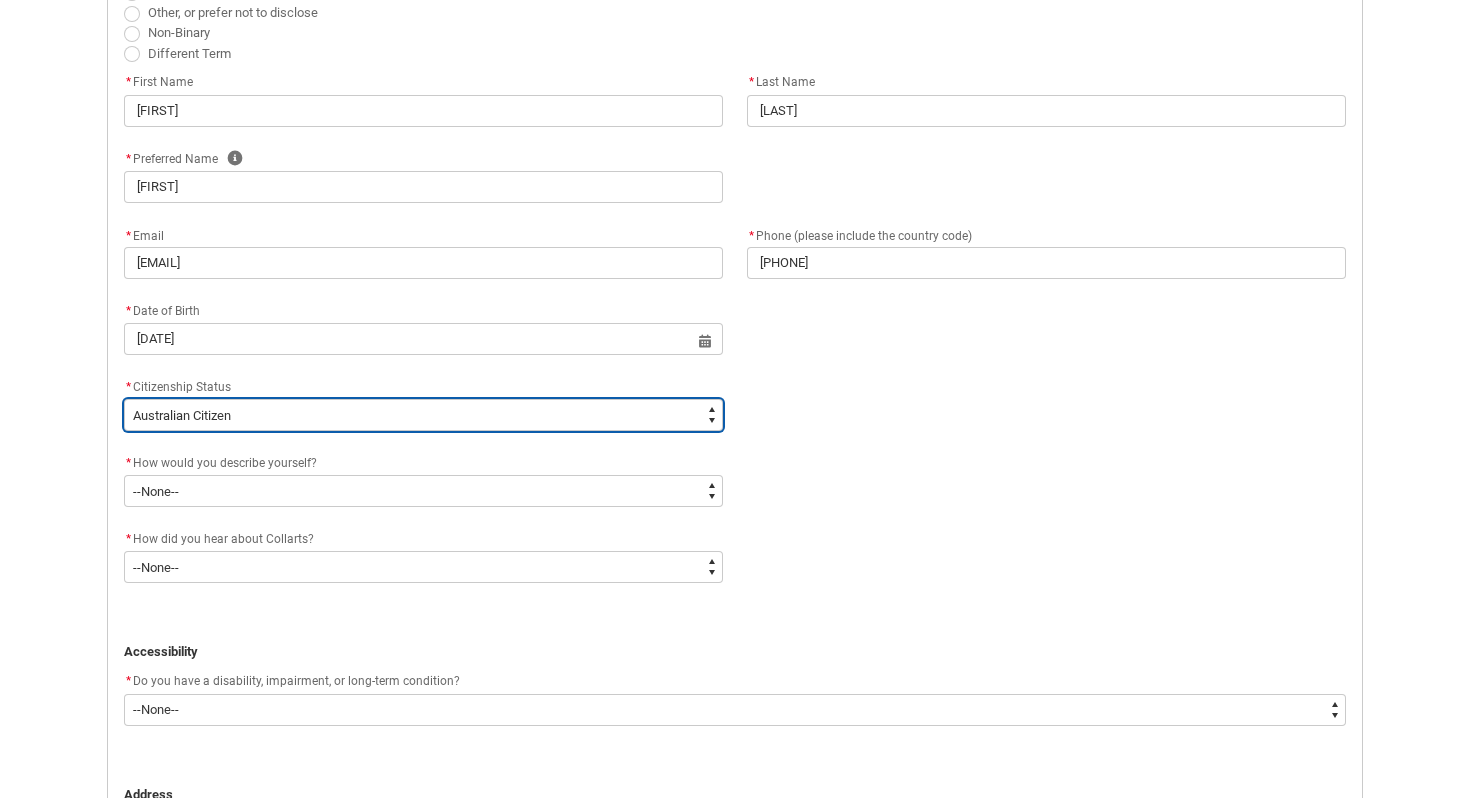 scroll, scrollTop: 629, scrollLeft: 0, axis: vertical 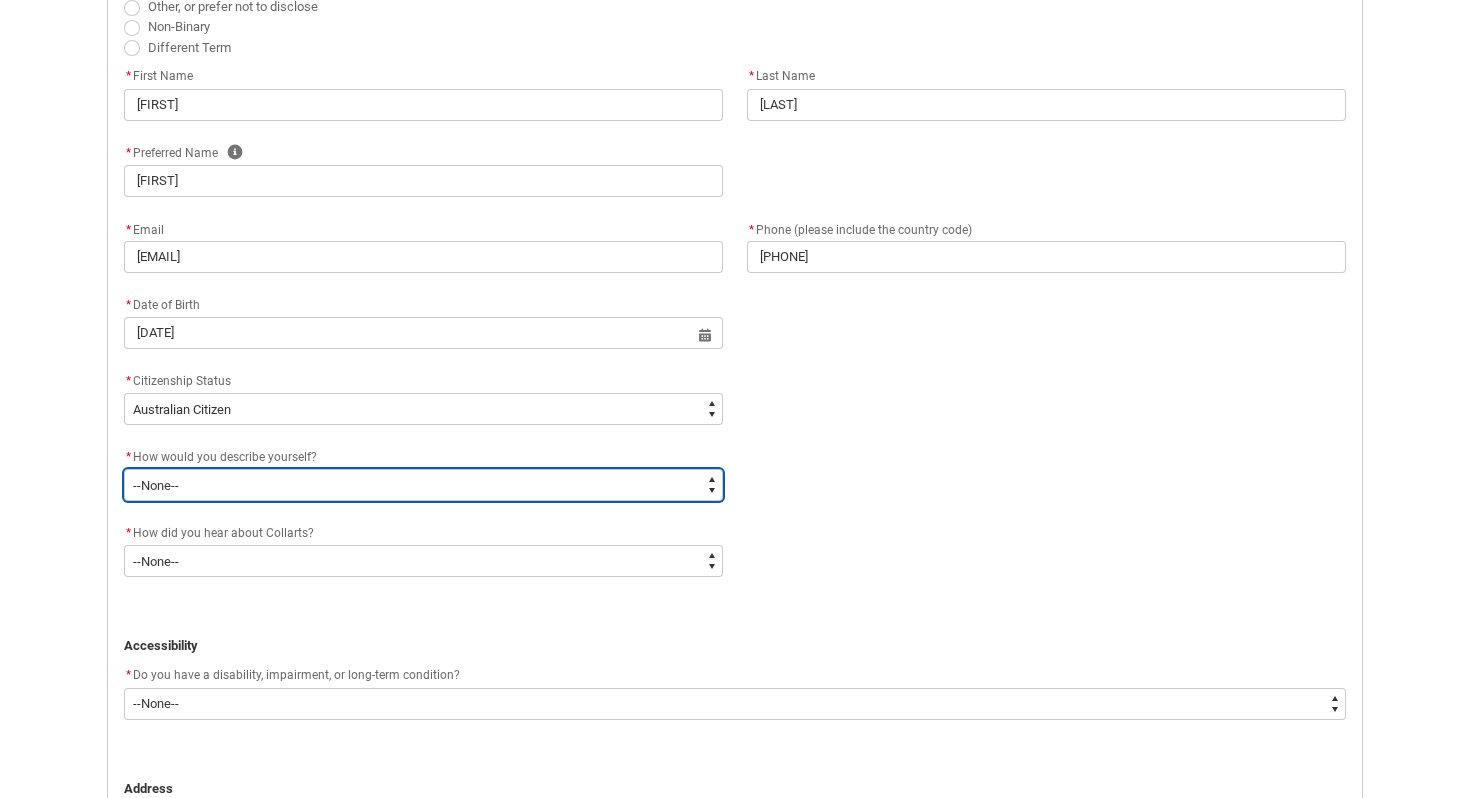 click on "--None-- I'm currently in Year 12 and planning what I'll do after school I've completed Year 12 I took some time off after high school and want to return to study I'm looking to transfer from another college/university I'm looking for a career change I'm already in the industry/have a qualification and am looking to extend my skills" at bounding box center (423, 485) 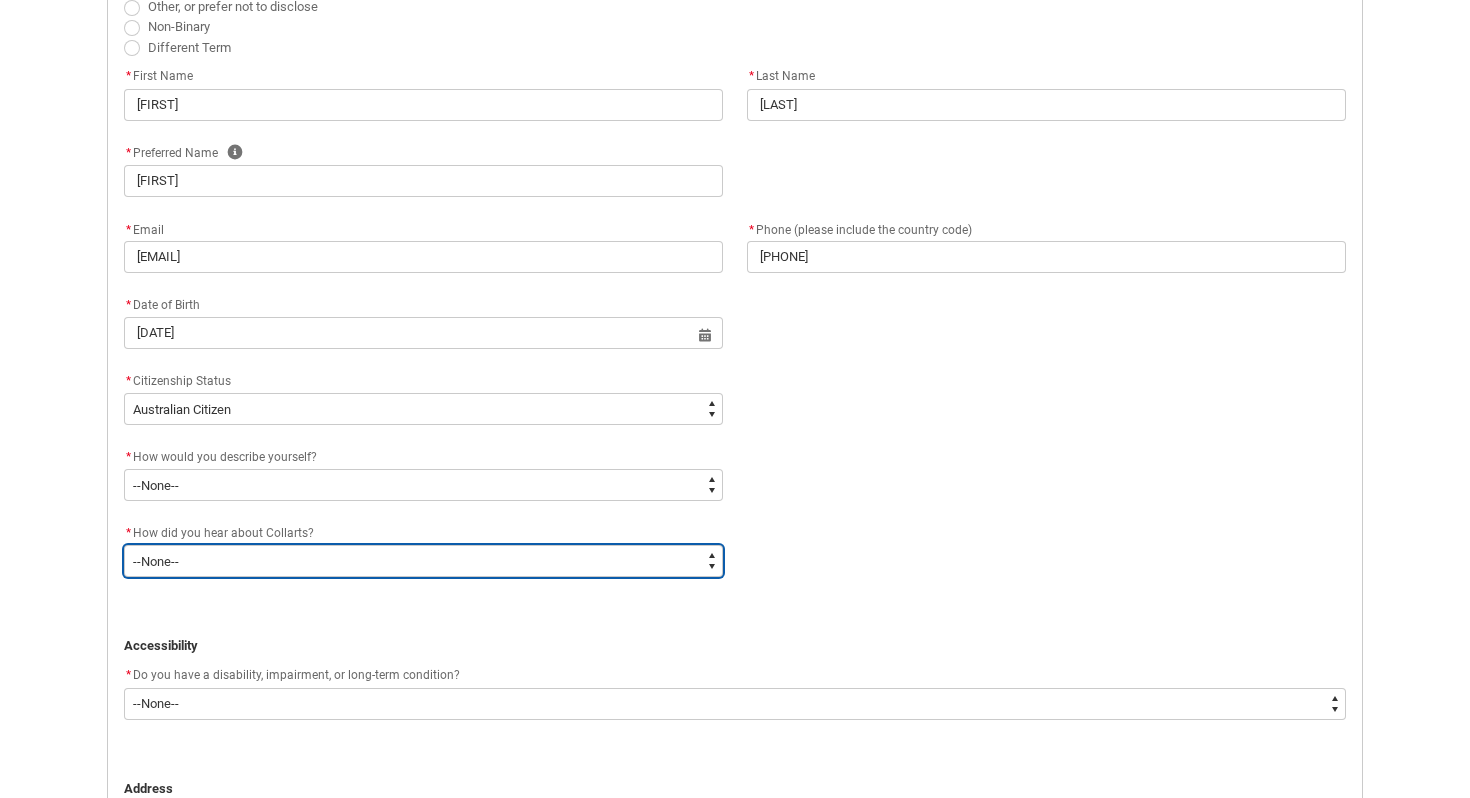 click on "--None-- Advertising - Facebook Advertising - Google Advertising - Instagram Advertising - YouTube Advertising - Other Career Advisor Career Expo Collarts Newsletter/Email Collarts Website Festivals/Events Freeza/Amplified In the Media Online Search (Google) Radio Signage Socials (Facebook, Instagram, TikTok, LinkedIn etc) Spotify VET course at school VTAC Word of mouth Workshops at Collarts Workshops at school Other" at bounding box center (423, 561) 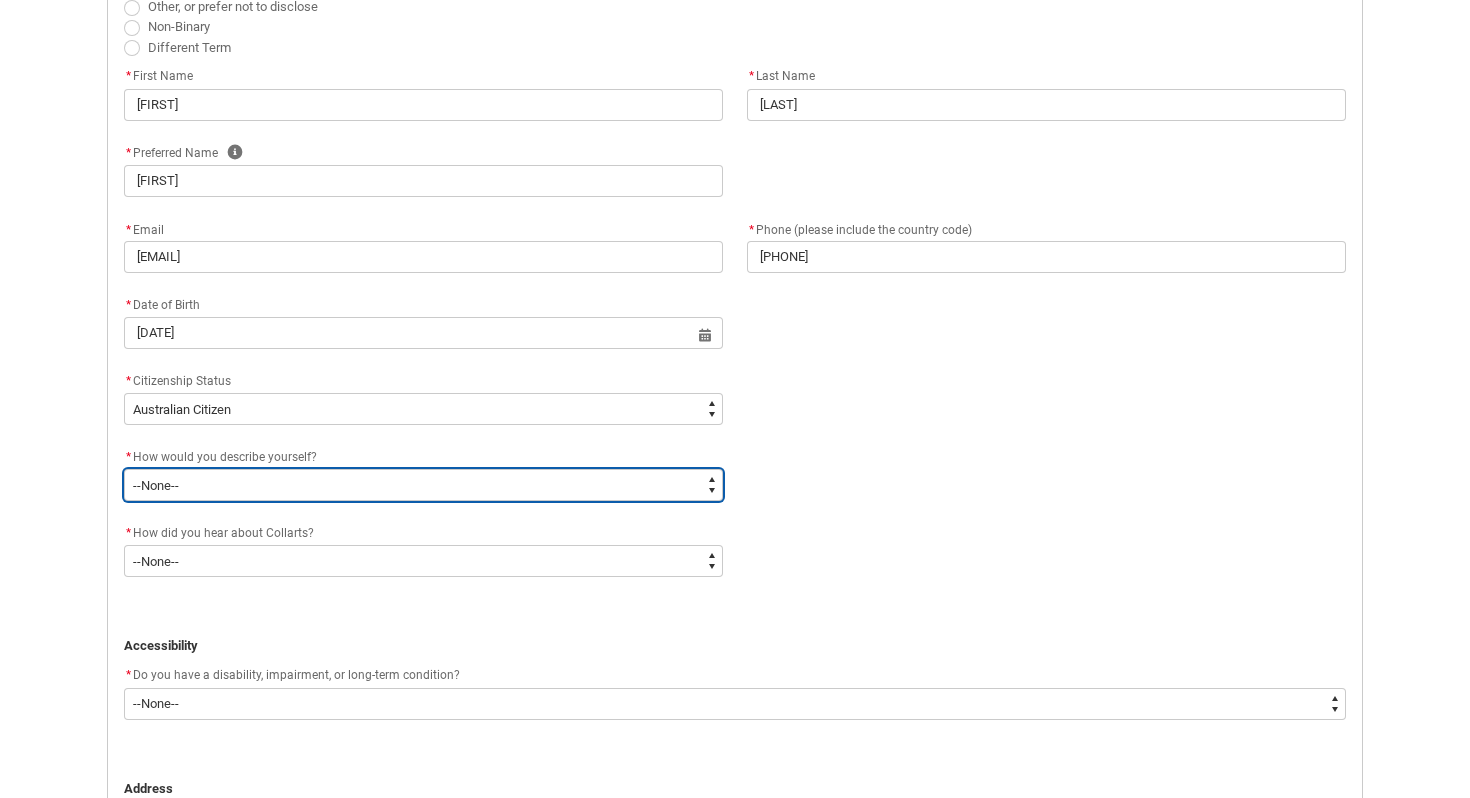 click on "--None-- I'm currently in Year 12 and planning what I'll do after school I've completed Year 12 I took some time off after high school and want to return to study I'm looking to transfer from another college/university I'm looking for a career change I'm already in the industry/have a qualification and am looking to extend my skills" at bounding box center (423, 485) 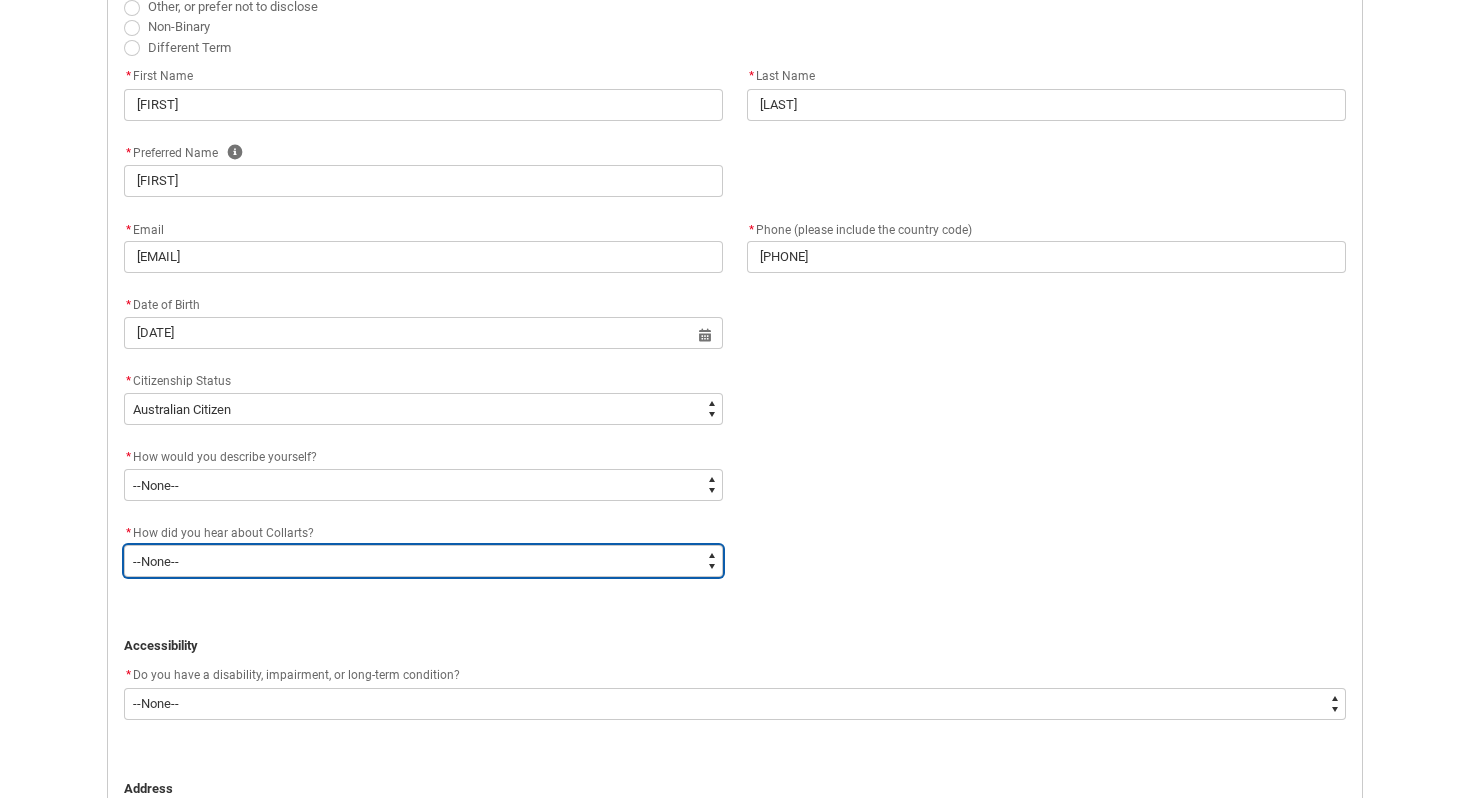 click on "--None-- Advertising - Facebook Advertising - Google Advertising - Instagram Advertising - YouTube Advertising - Other Career Advisor Career Expo Collarts Newsletter/Email Collarts Website Festivals/Events Freeza/Amplified In the Media Online Search (Google) Radio Signage Socials (Facebook, Instagram, TikTok, LinkedIn etc) Spotify VET course at school VTAC Word of mouth Workshops at Collarts Workshops at school Other" at bounding box center (423, 561) 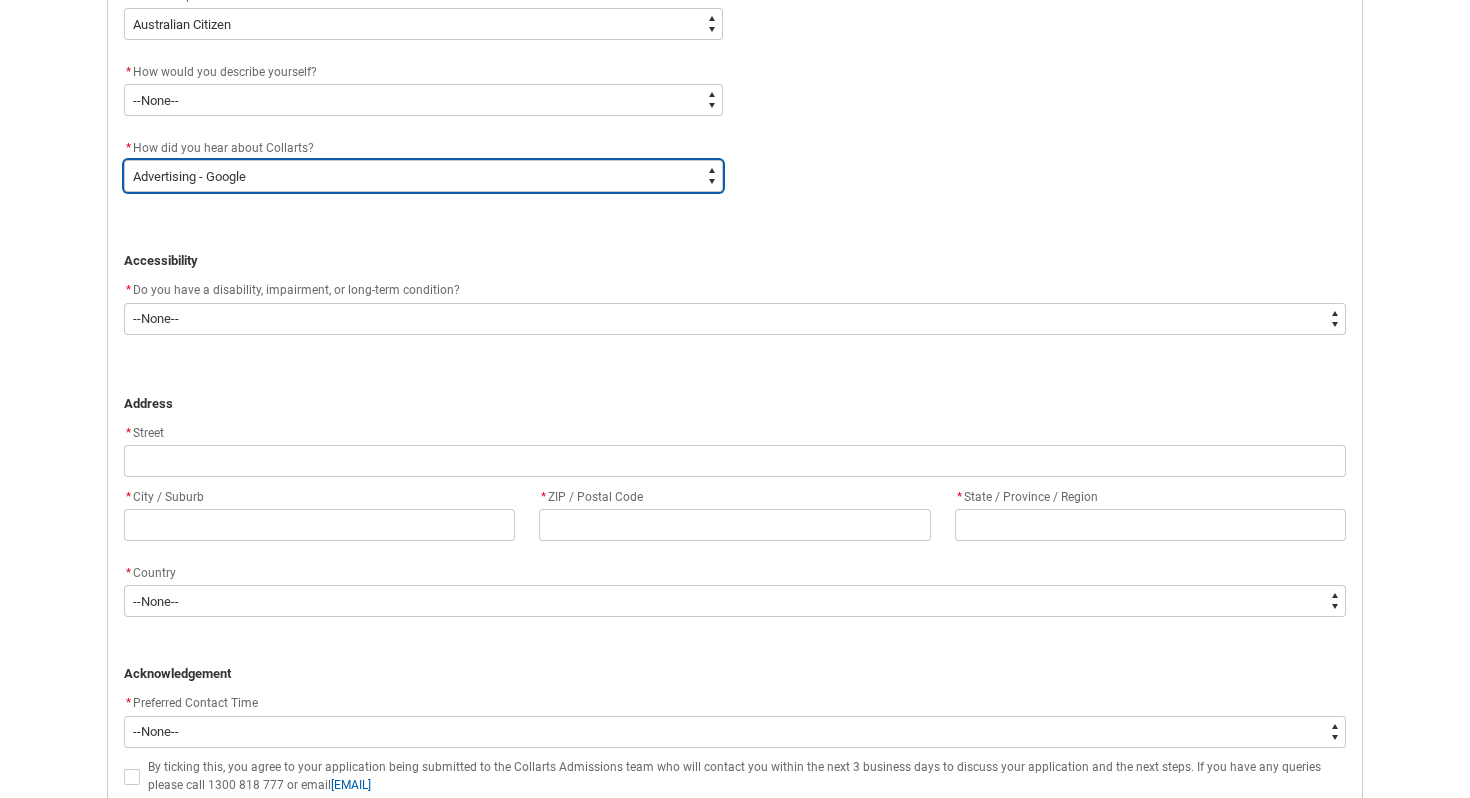 scroll, scrollTop: 1015, scrollLeft: 0, axis: vertical 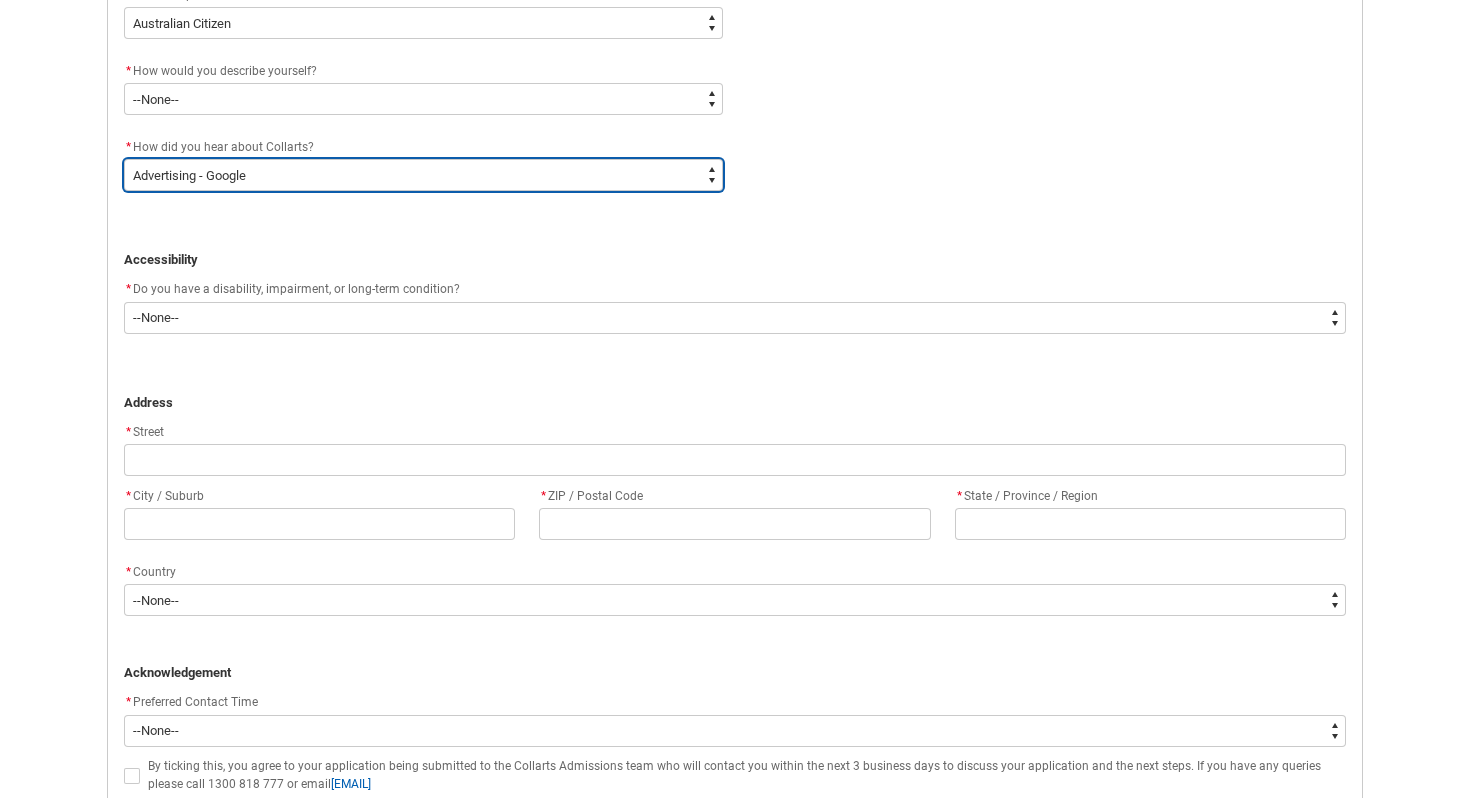 click on "--None-- Advertising - Facebook Advertising - Google Advertising - Instagram Advertising - YouTube Advertising - Other Career Advisor Career Expo Collarts Newsletter/Email Collarts Website Festivals/Events Freeza/Amplified In the Media Online Search (Google) Radio Signage Socials (Facebook, Instagram, TikTok, LinkedIn etc) Spotify VET course at school VTAC Word of mouth Workshops at Collarts Workshops at school Other" at bounding box center [423, 175] 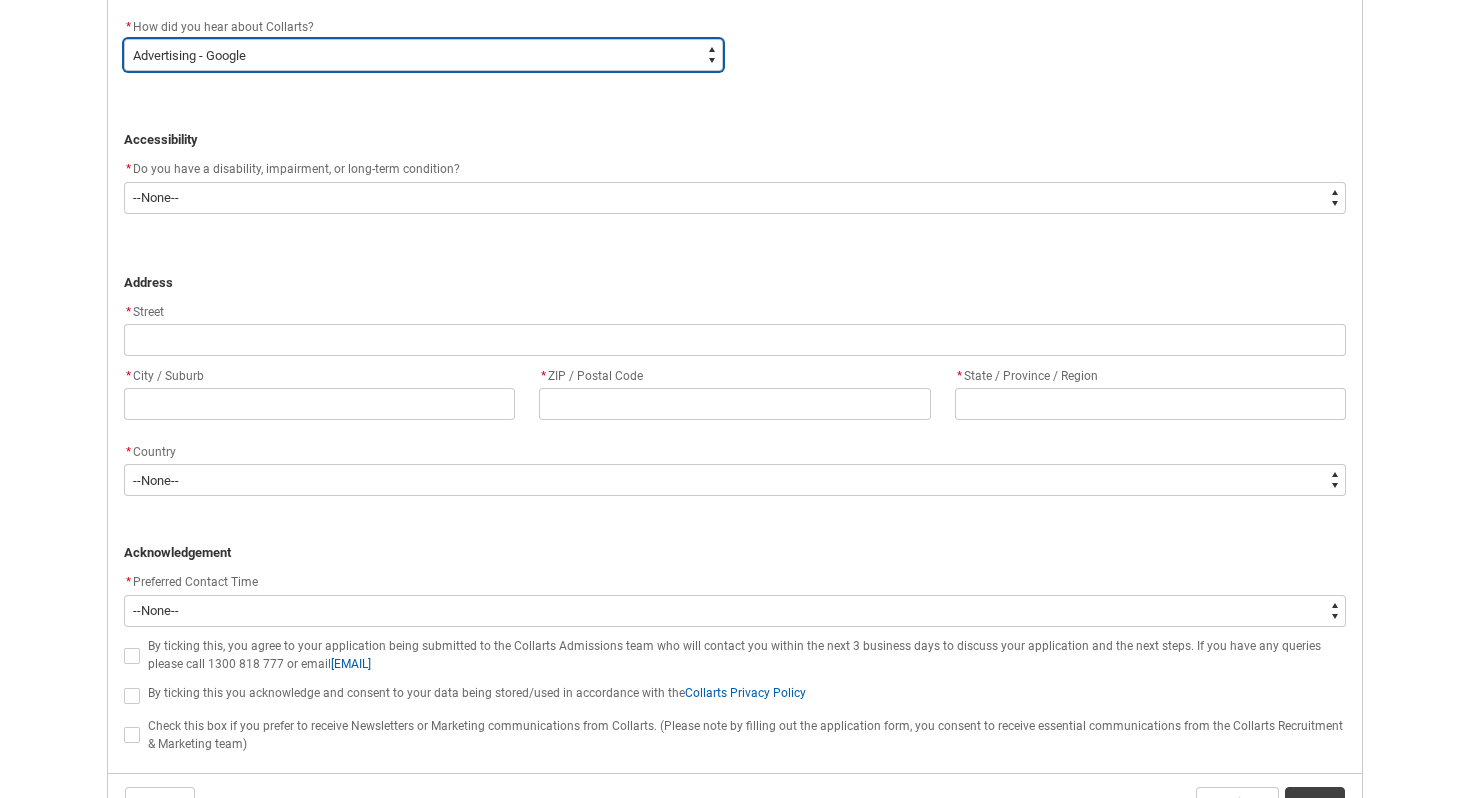 scroll, scrollTop: 1162, scrollLeft: 0, axis: vertical 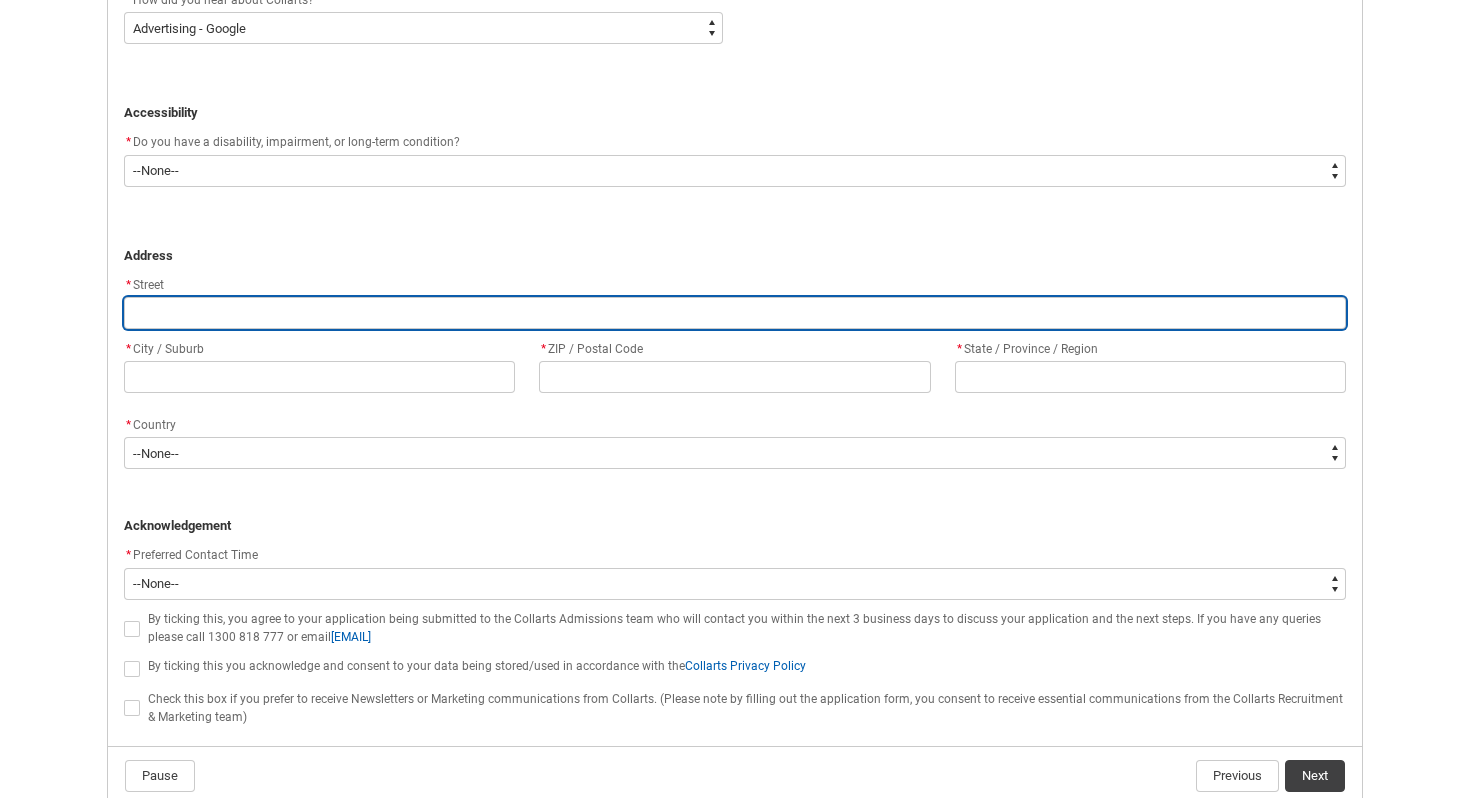 click at bounding box center [735, 313] 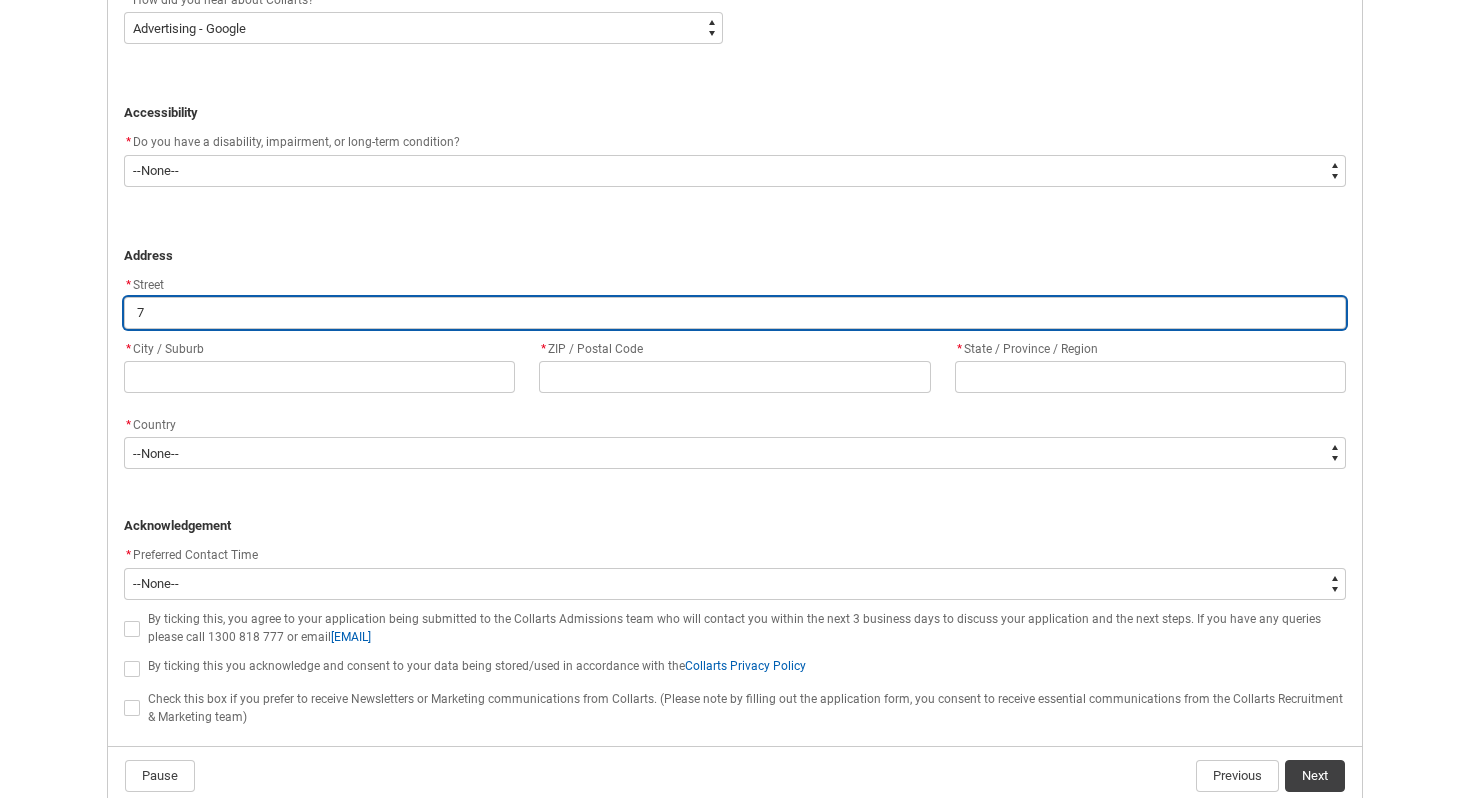 type on "73" 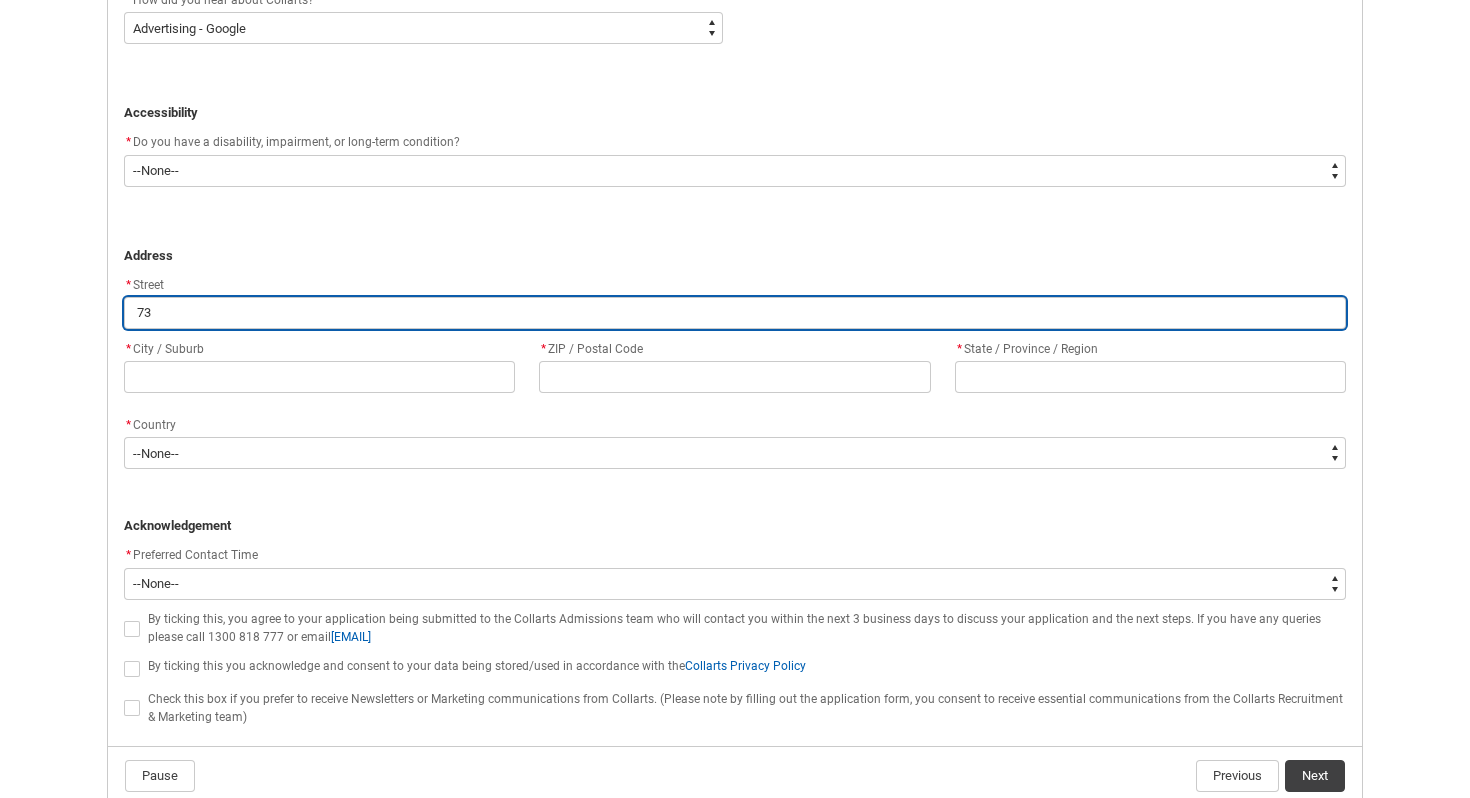 type on "[NUMBER]" 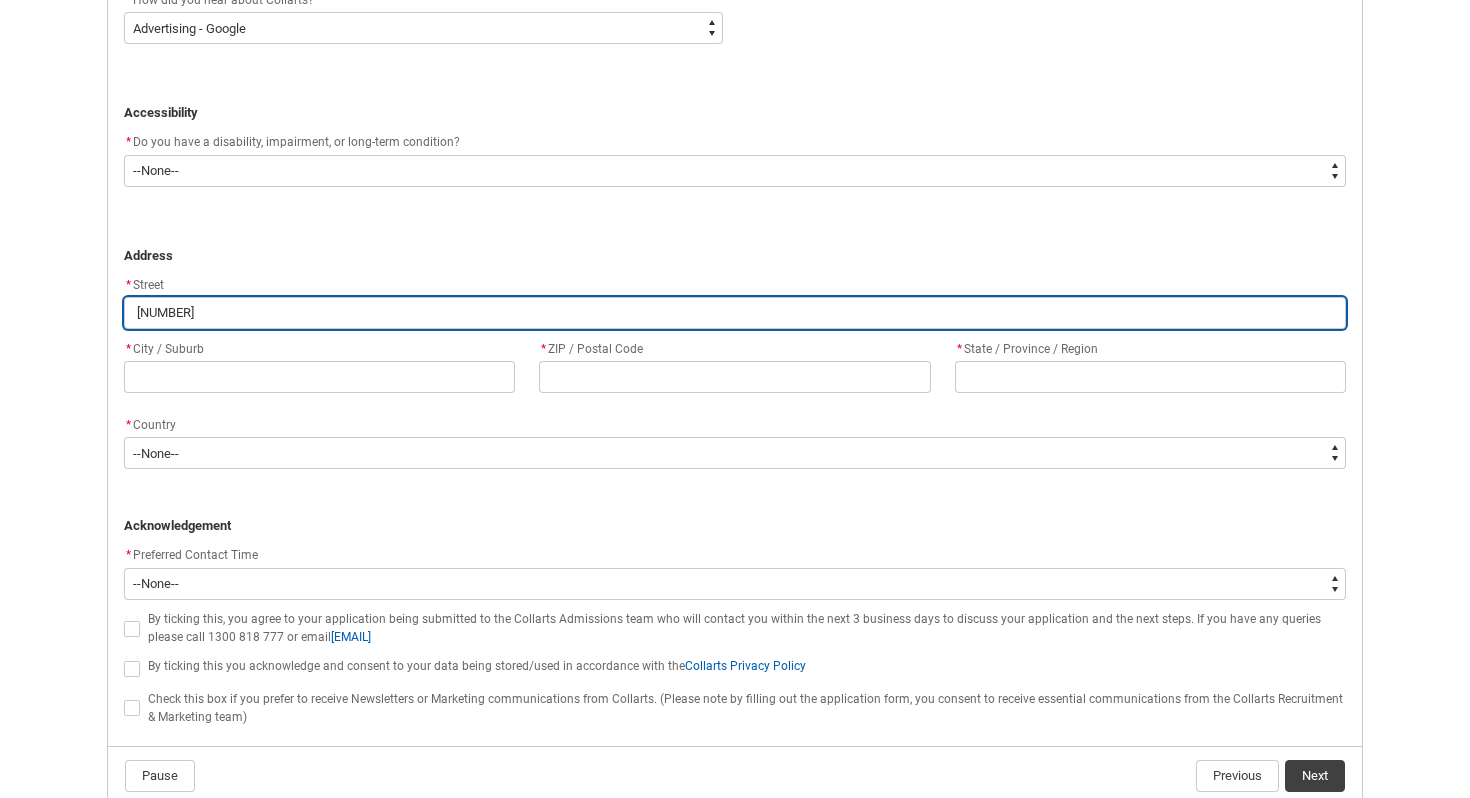 type on "[NUMBER]" 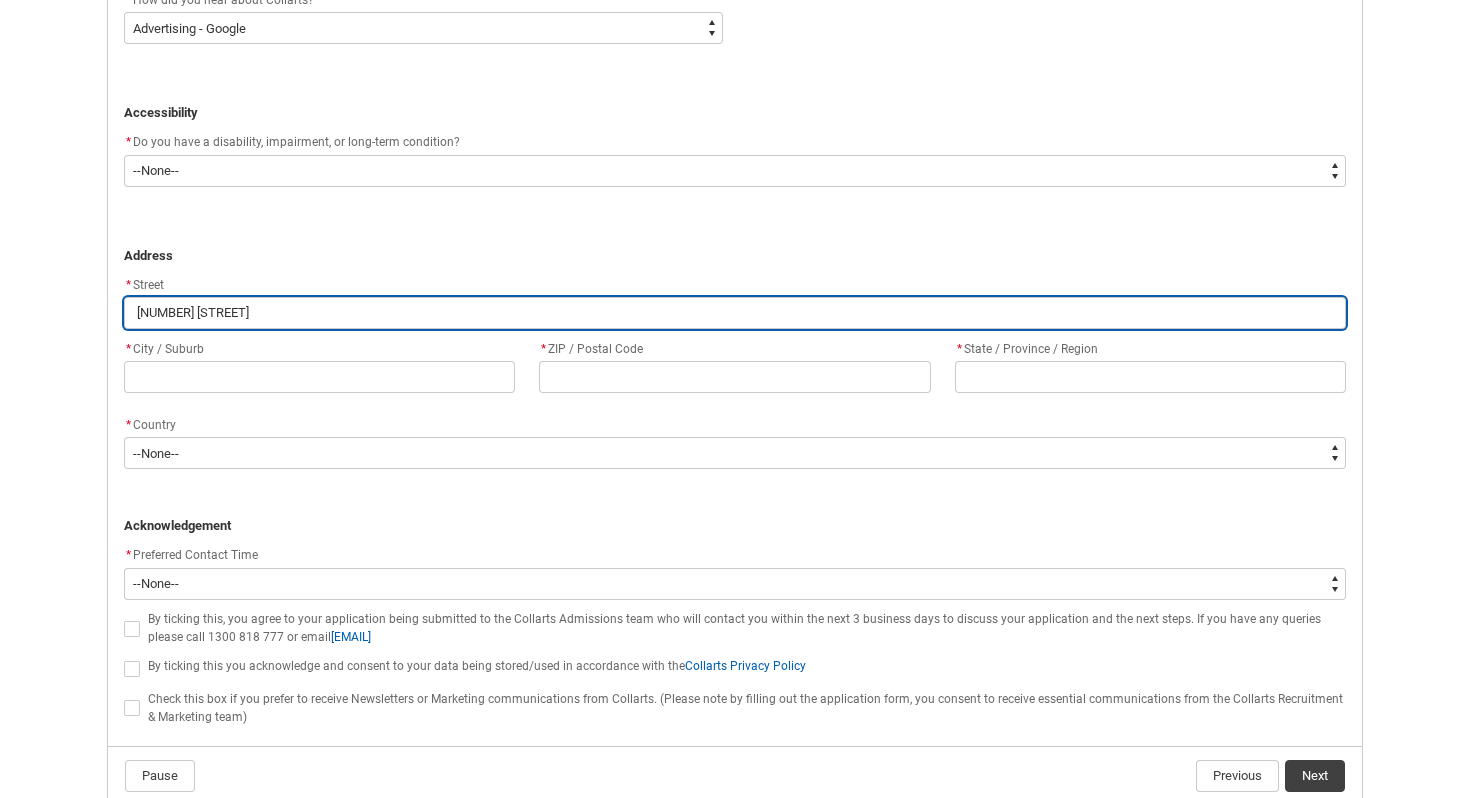 type on "[NUMBER] [STREET]" 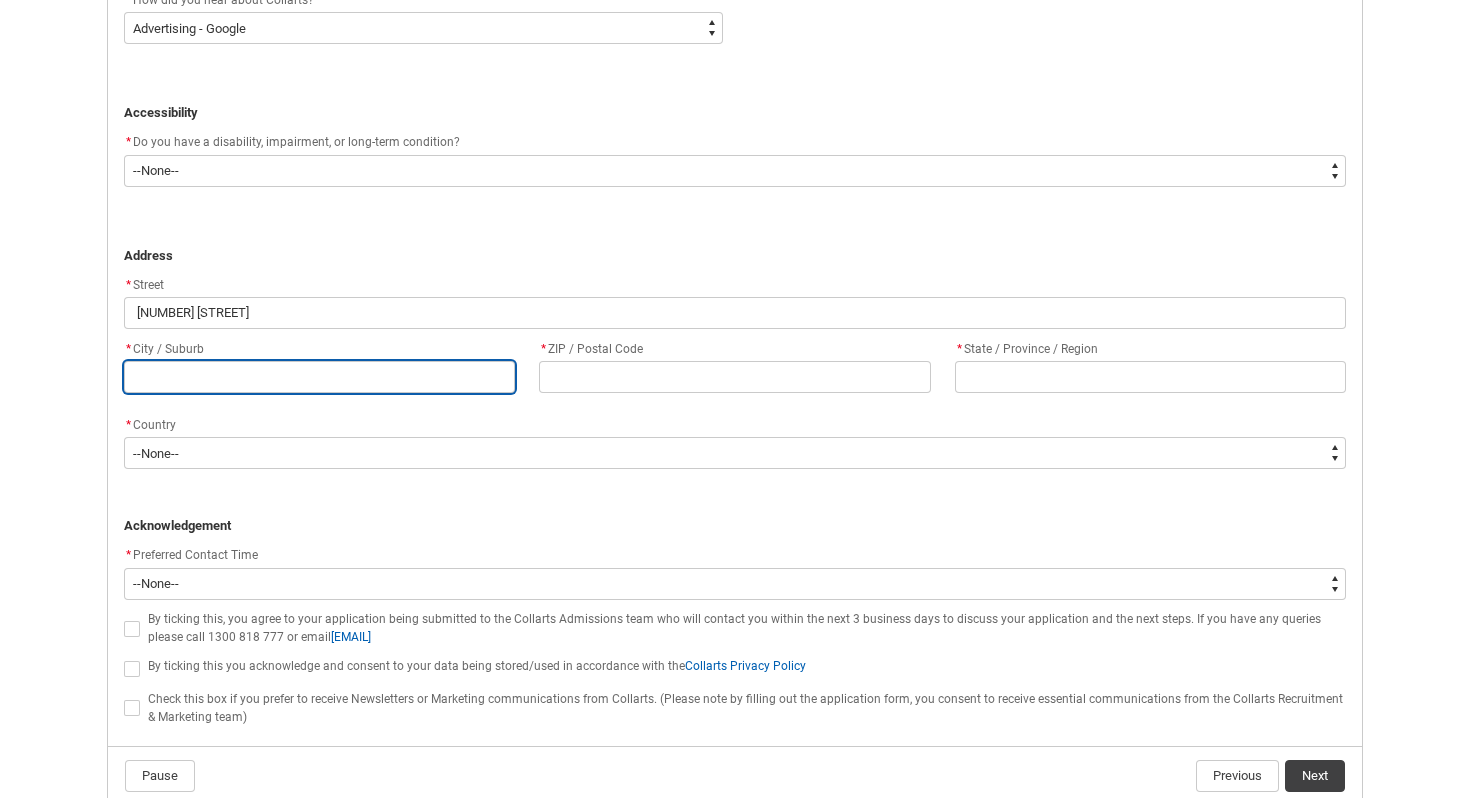 click at bounding box center [319, 377] 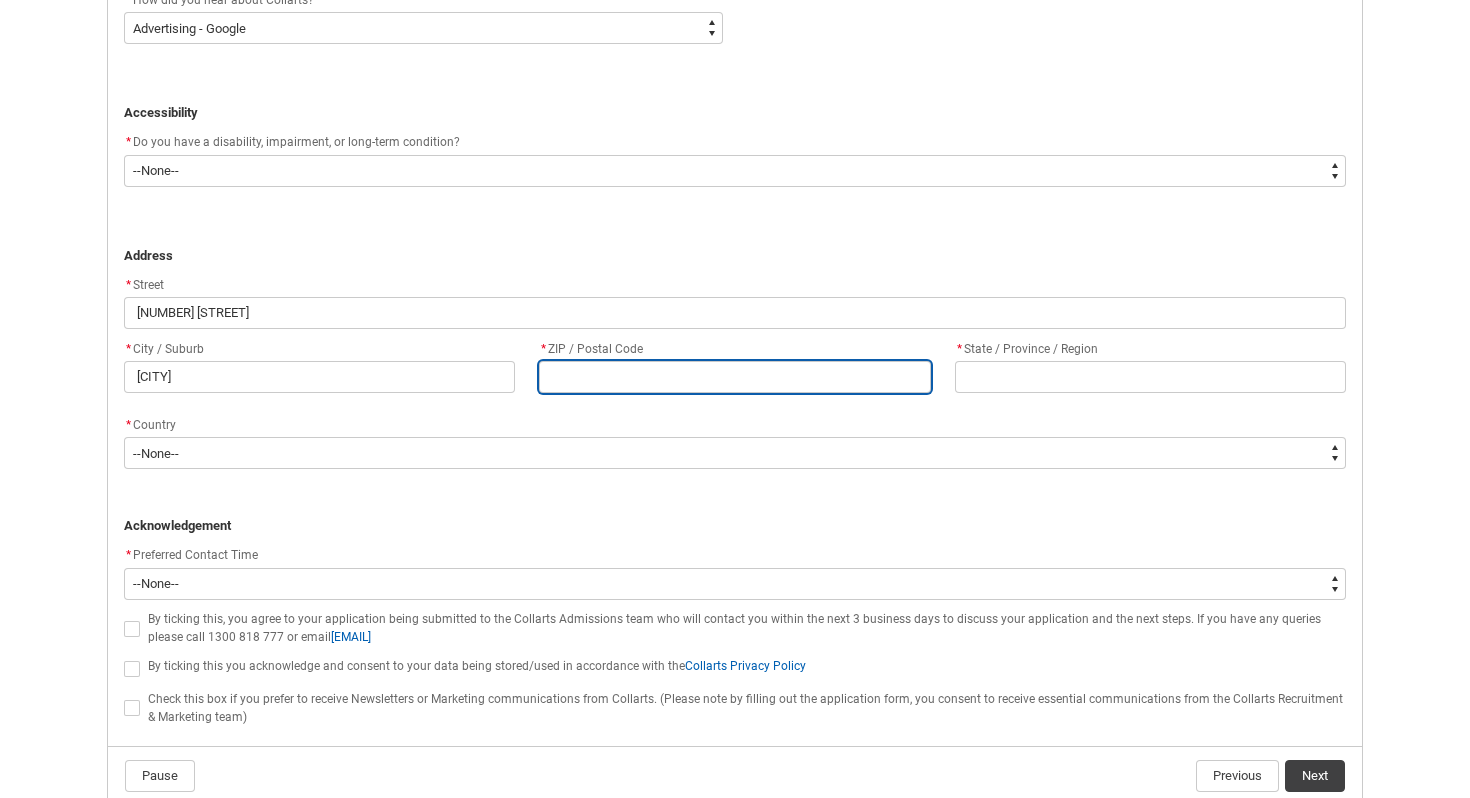 click at bounding box center [734, 377] 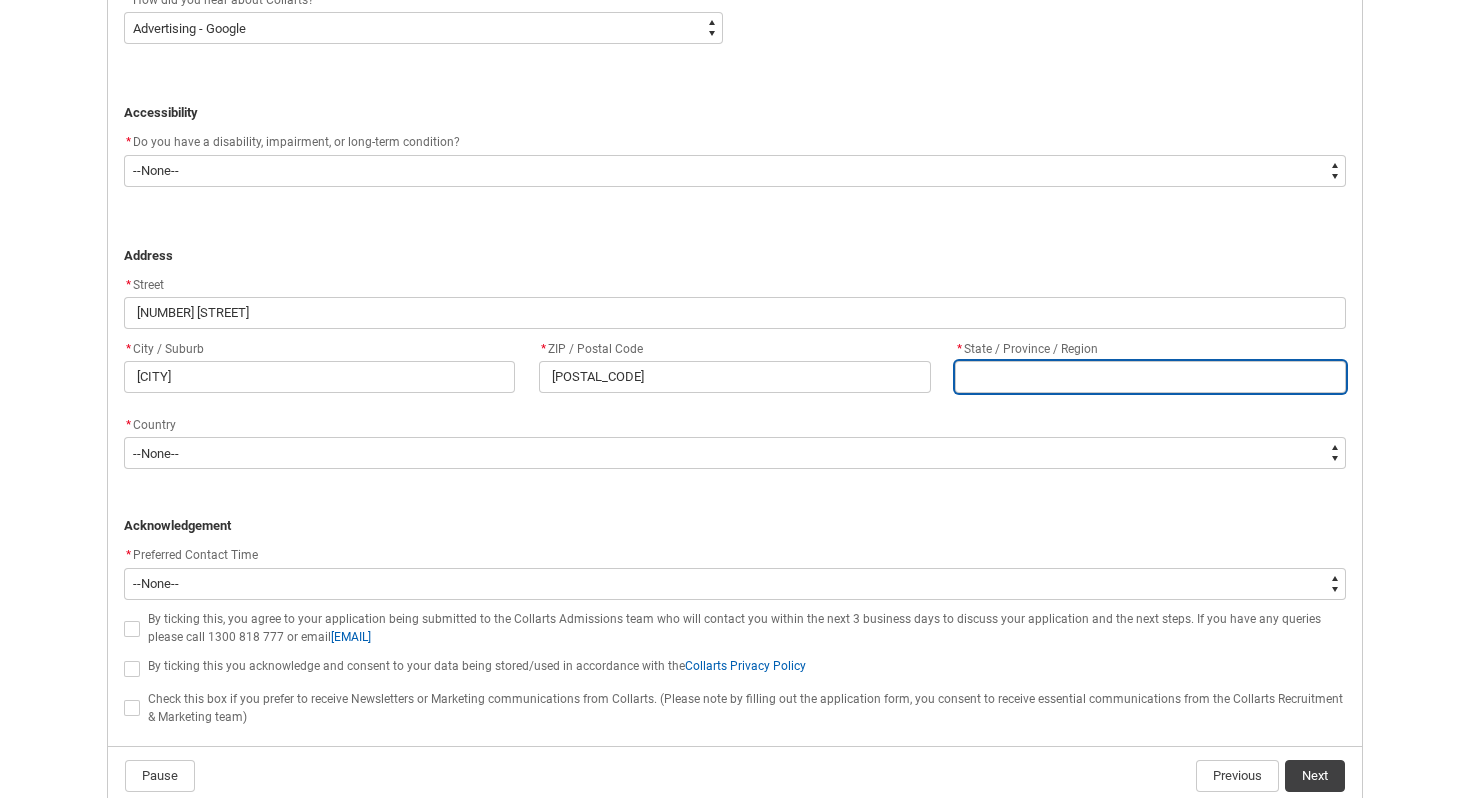 click at bounding box center (1150, 377) 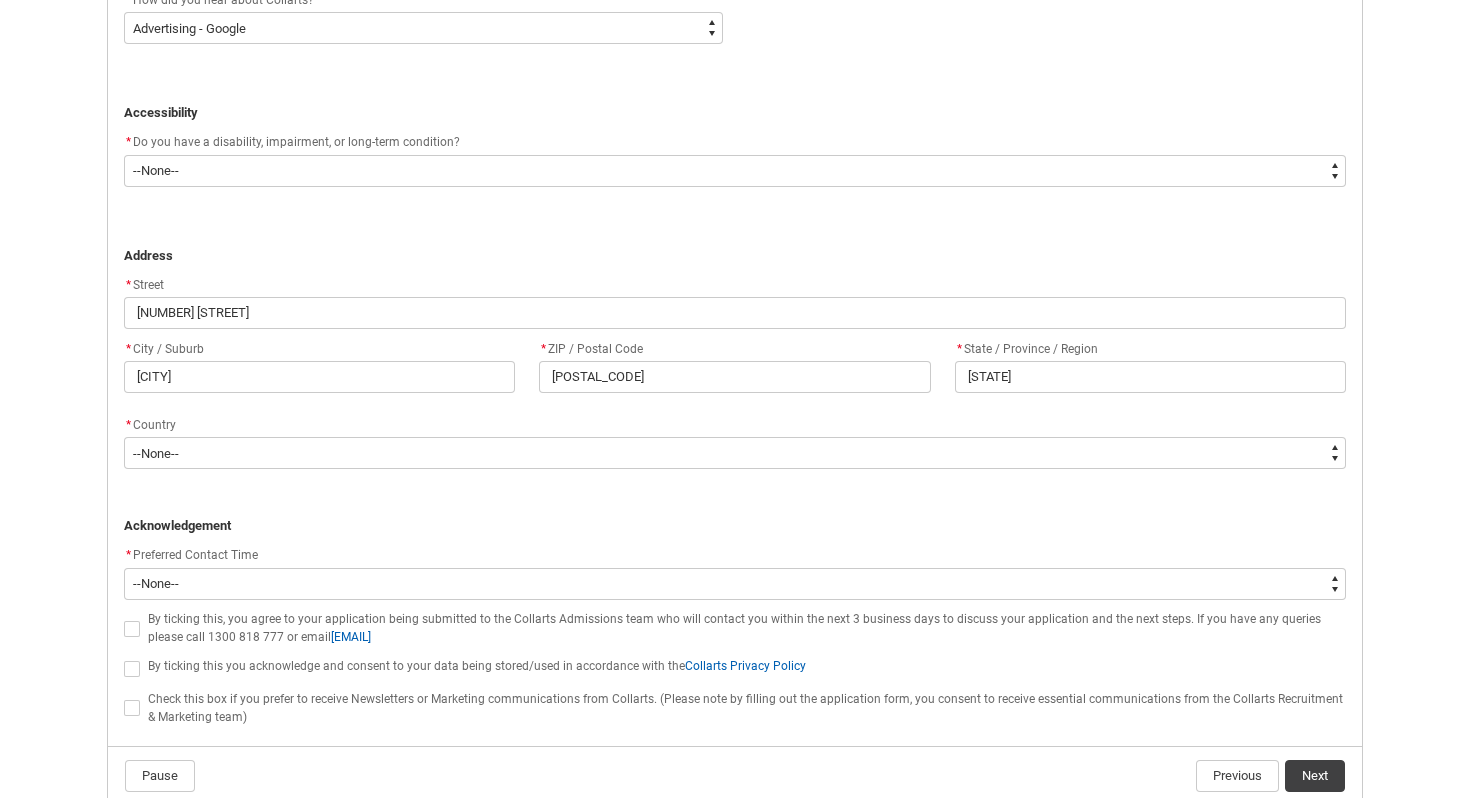 click on "* Country" 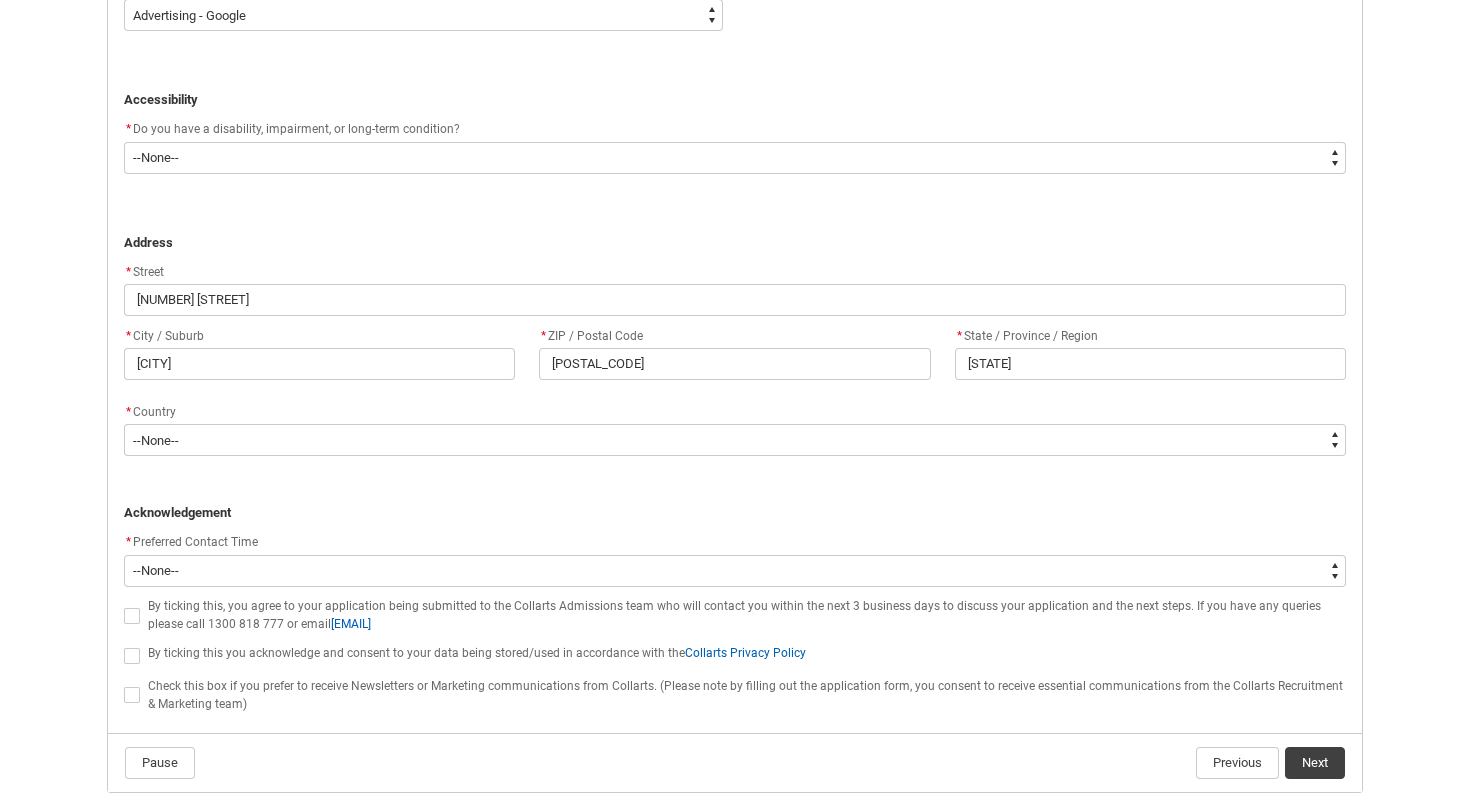 scroll, scrollTop: 1179, scrollLeft: 0, axis: vertical 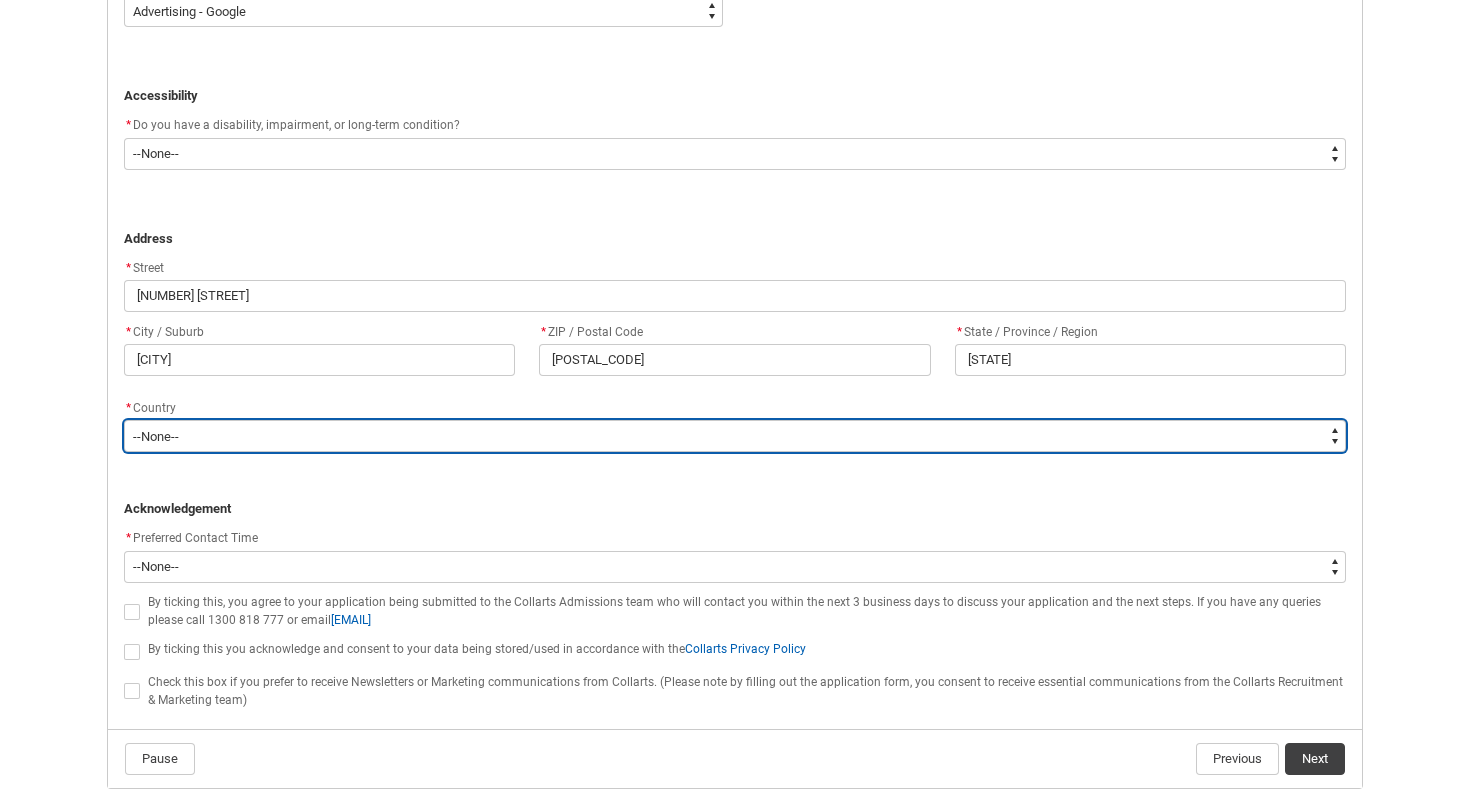 click on "--None-- Adelie Land (France) Afghanistan Aland Islands Albania Algeria Andorra Angola Anguilla Antigua and Barbuda Argentina Argentinian Antarctic Territory Armenia Aruba Australia Australian Antarctic Territory Australian External Territories, nec Austria Azerbaijan Bahamas Bahrain Bangladesh Barbados Belarus Belgium Belize Benin Bermuda Bhutan Bolivia Bonaire, Sint Eustatius and Saba Bosnia and Herzegovina Botswana Brazil British Antarctic Territory Brunei Darussalam Bulgaria Burkina Faso Burundi Cabo Verde Cambodia Cameroon Canada Cayman Islands Central African Republic Chad Chile Chilean Antarctic Territory China (excludes SARs and Taiwan) Colombia Comoros Congo, Democratic Republic of Congo, Republic of Cook Islands Costa Rica Cote d'Ivoire Croatia Cuba Curacao Cyprus Czech Republic Denmark Djibouti Dominica Dominican Republic Ecuador Egypt El Salvador England Equatorial Guinea Eritrea Estonia Ethiopia Falkland Islands Faroe Islands Fiji Finland France French Guiana French Polynesia Gabon Gambia Georgia" at bounding box center (735, 436) 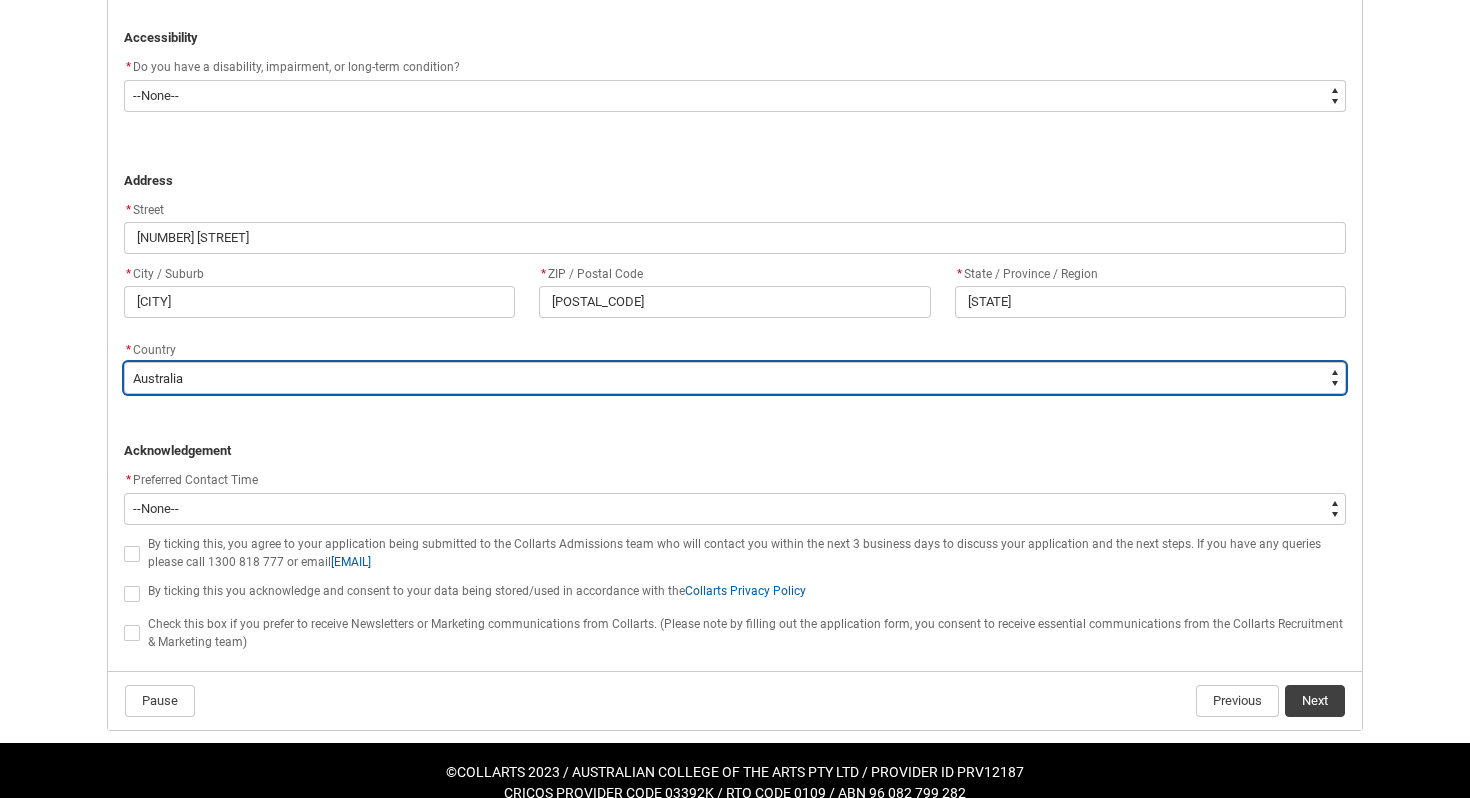 scroll, scrollTop: 1239, scrollLeft: 0, axis: vertical 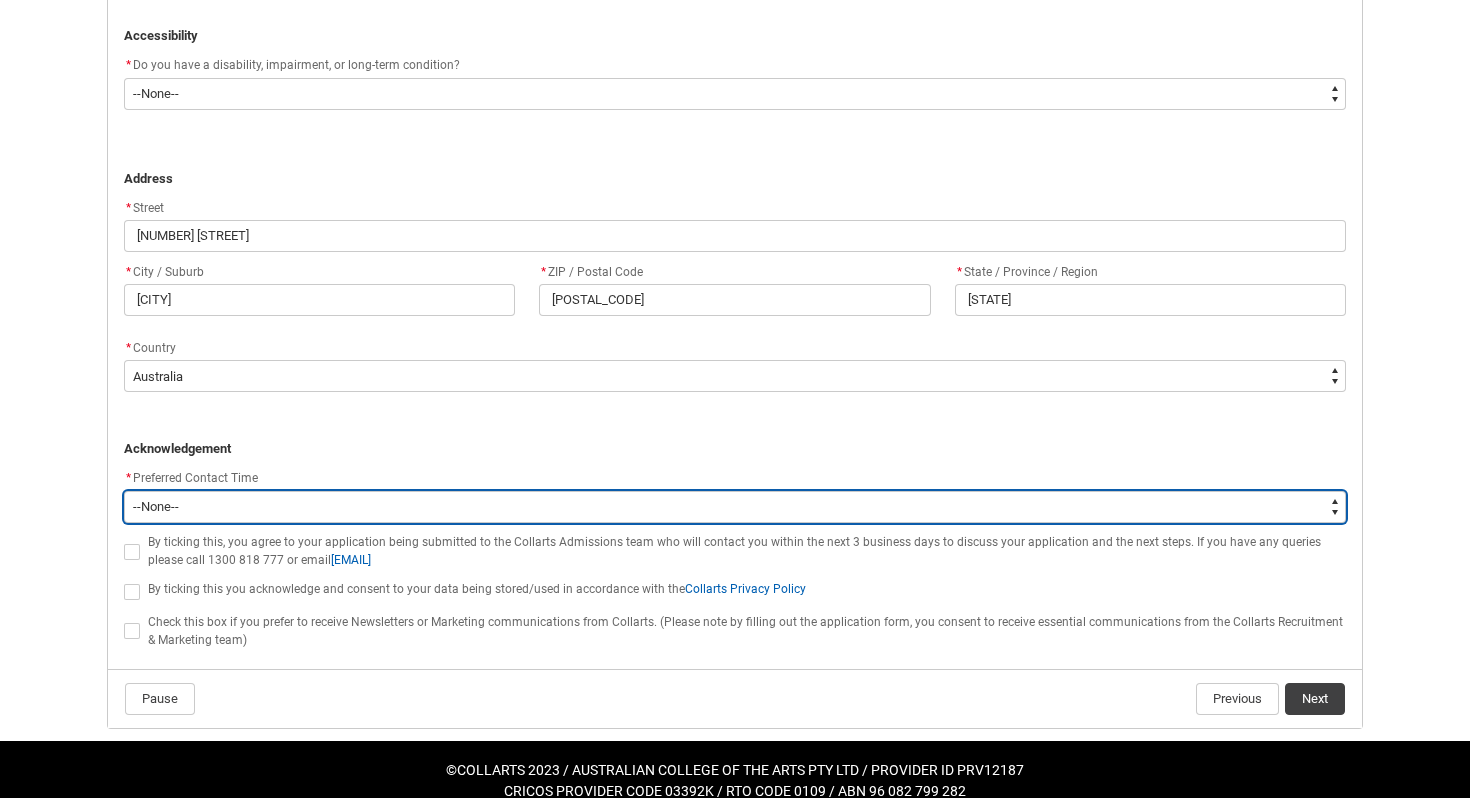 click on "--None-- Morning (9:00AM-12:00PM) Afternoon (12:00PM-5:00PM)" at bounding box center [735, 507] 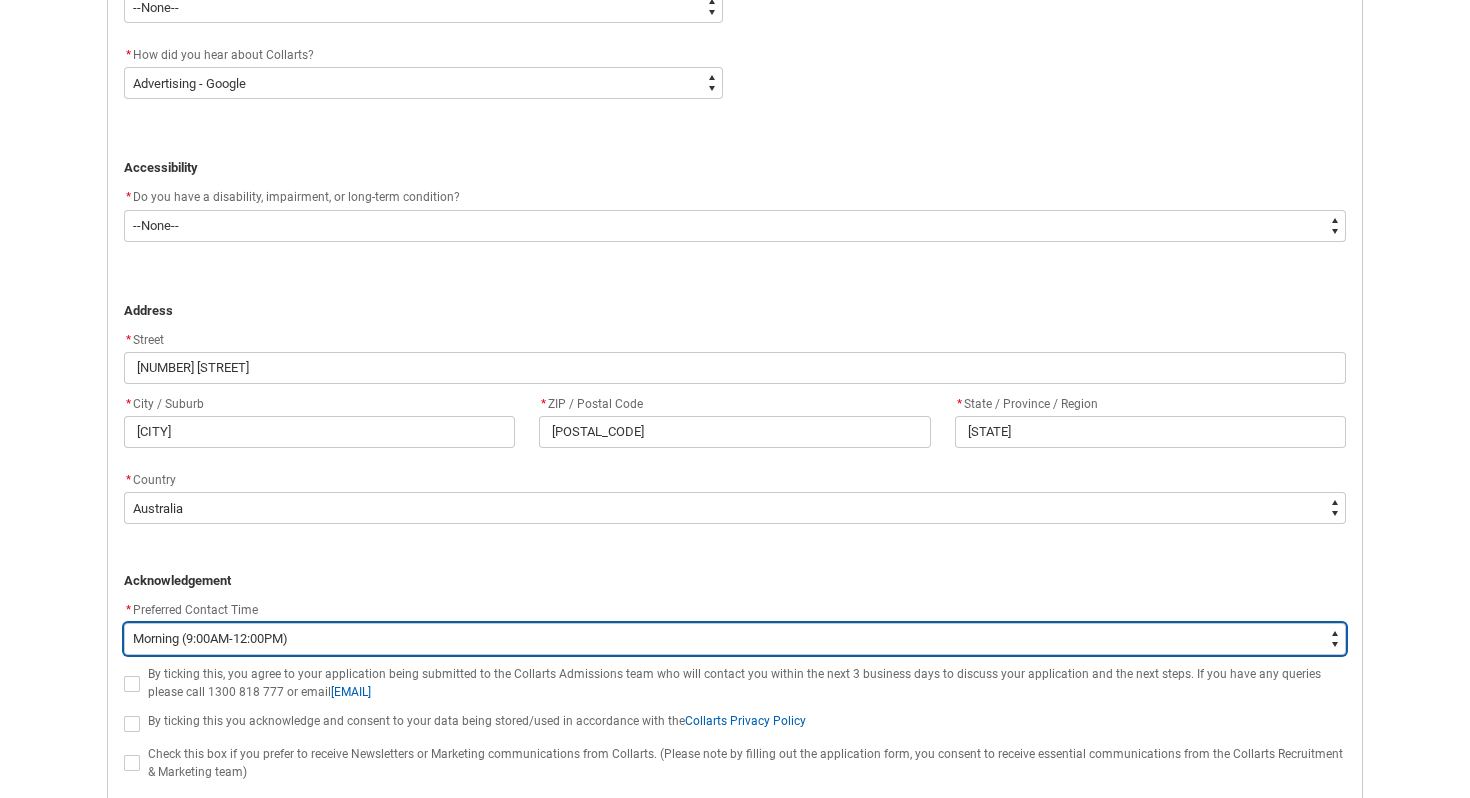 scroll, scrollTop: 1160, scrollLeft: 0, axis: vertical 